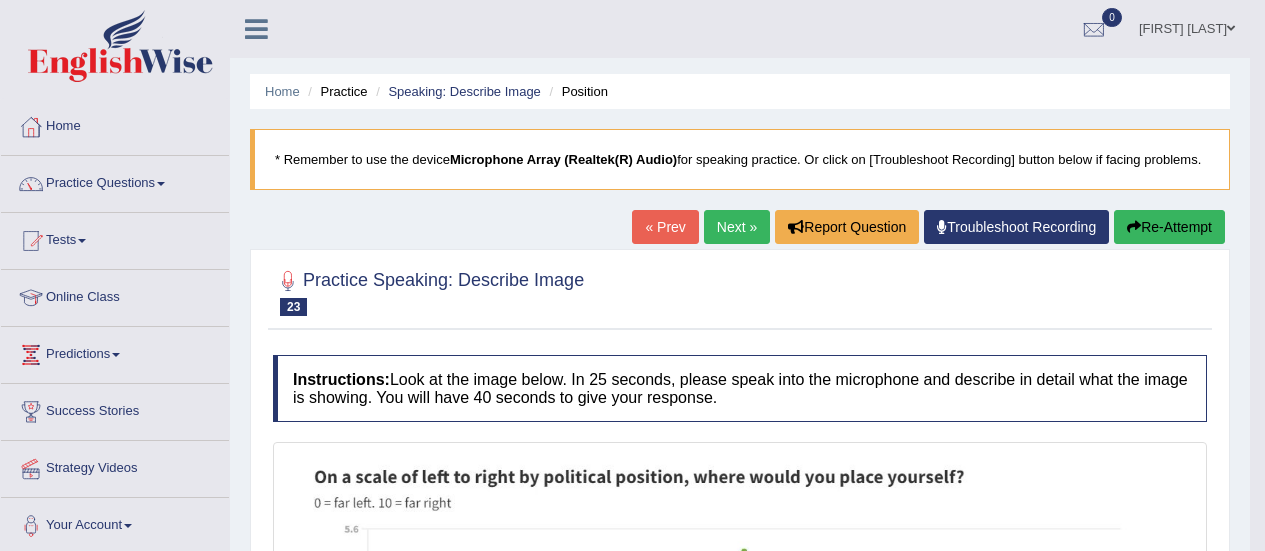 scroll, scrollTop: 657, scrollLeft: 0, axis: vertical 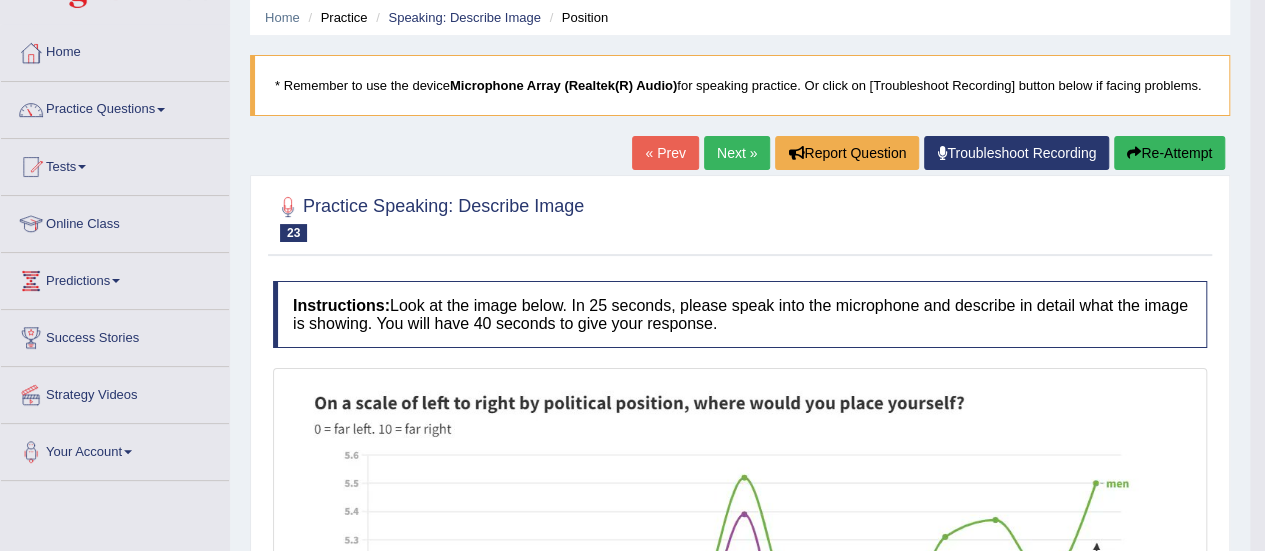 click on "Next »" at bounding box center (737, 153) 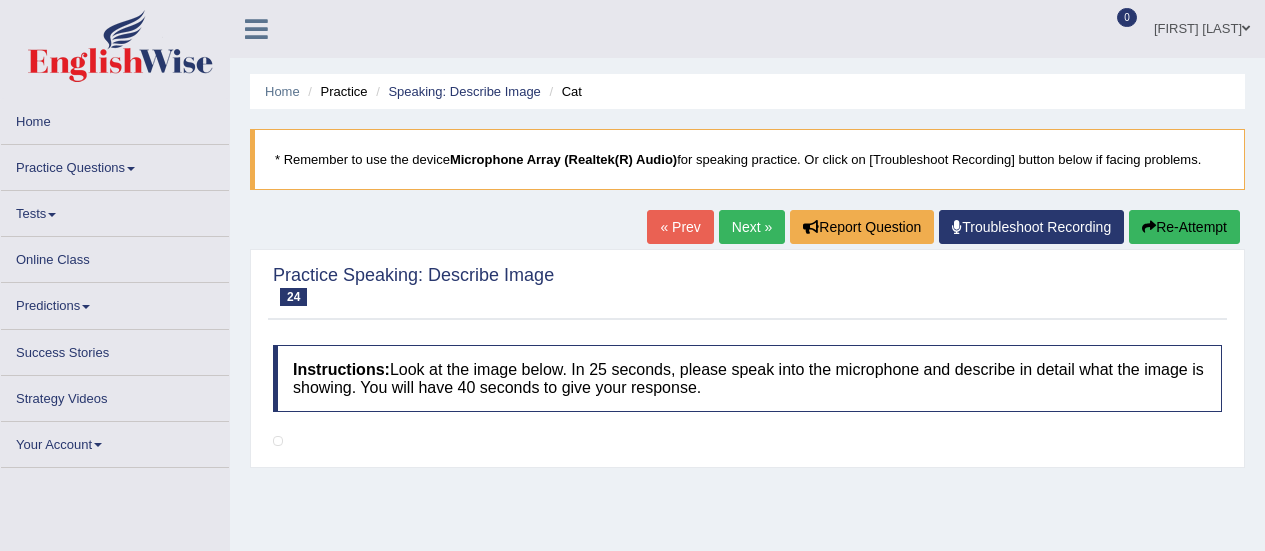 scroll, scrollTop: 0, scrollLeft: 0, axis: both 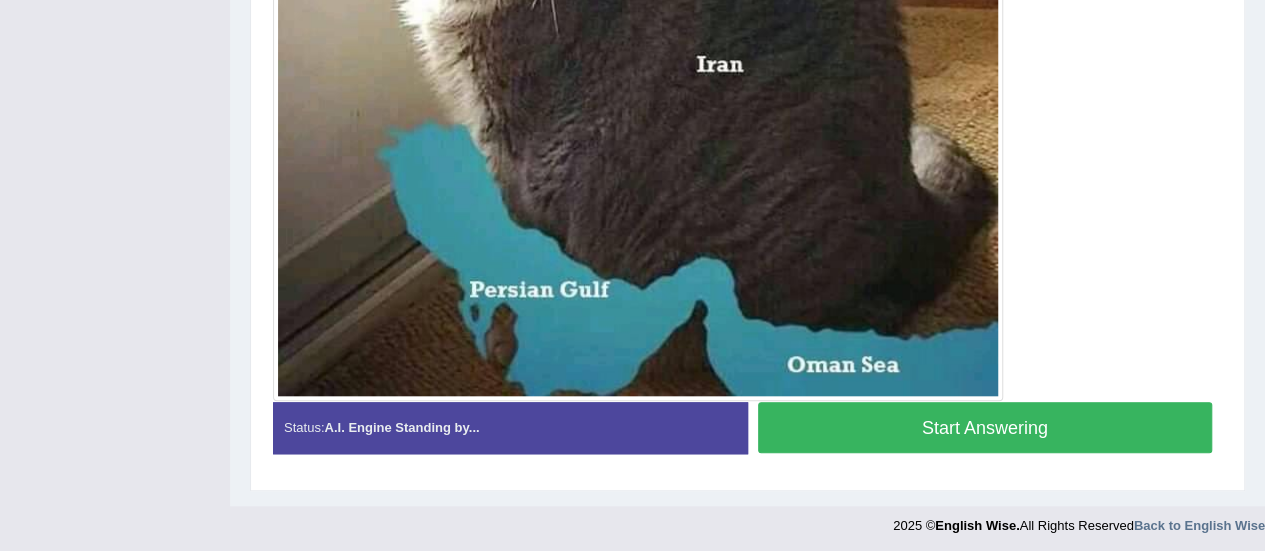 click on "Toggle navigation
Home
Practice Questions   Speaking Practice Read Aloud
Repeat Sentence
Describe Image
Re-tell Lecture
Answer Short Question
Summarize Group Discussion
Respond To A Situation
Writing Practice  Summarize Written Text
Write Essay
Reading Practice  Reading & Writing: Fill In The Blanks
Choose Multiple Answers
Re-order Paragraphs
Fill In The Blanks
Choose Single Answer
Listening Practice  Summarize Spoken Text
Highlight Incorrect Words
Highlight Correct Summary
Select Missing Word
Choose Single Answer
Choose Multiple Answers
Fill In The Blanks
Write From Dictation
Pronunciation
Tests
Take Mock Test" at bounding box center [632, -496] 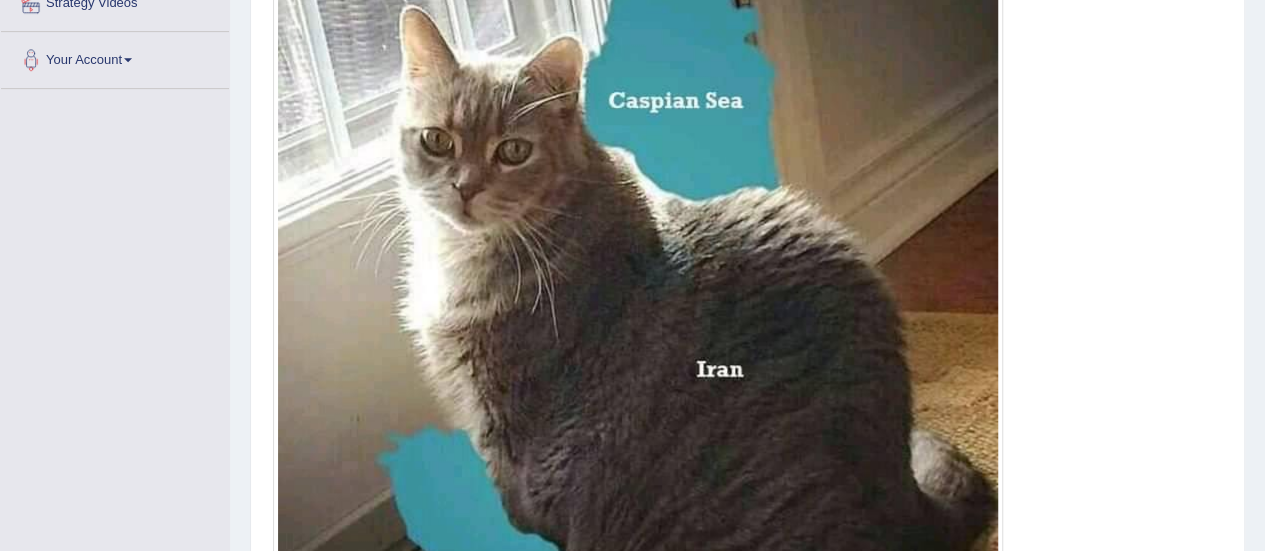 scroll, scrollTop: 462, scrollLeft: 0, axis: vertical 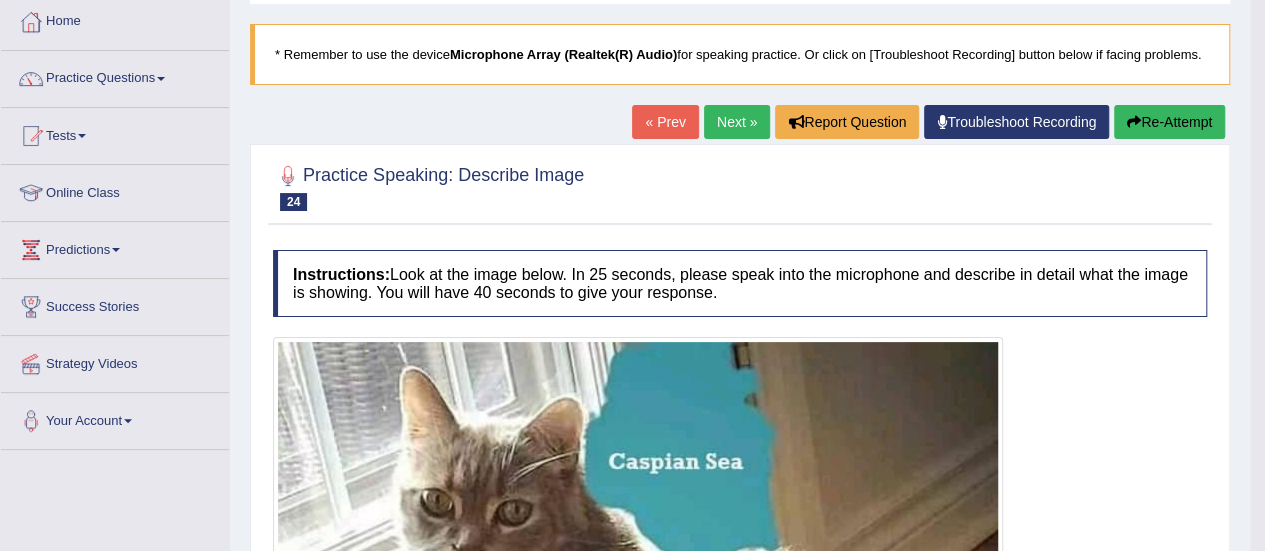 click on "Next »" at bounding box center [737, 122] 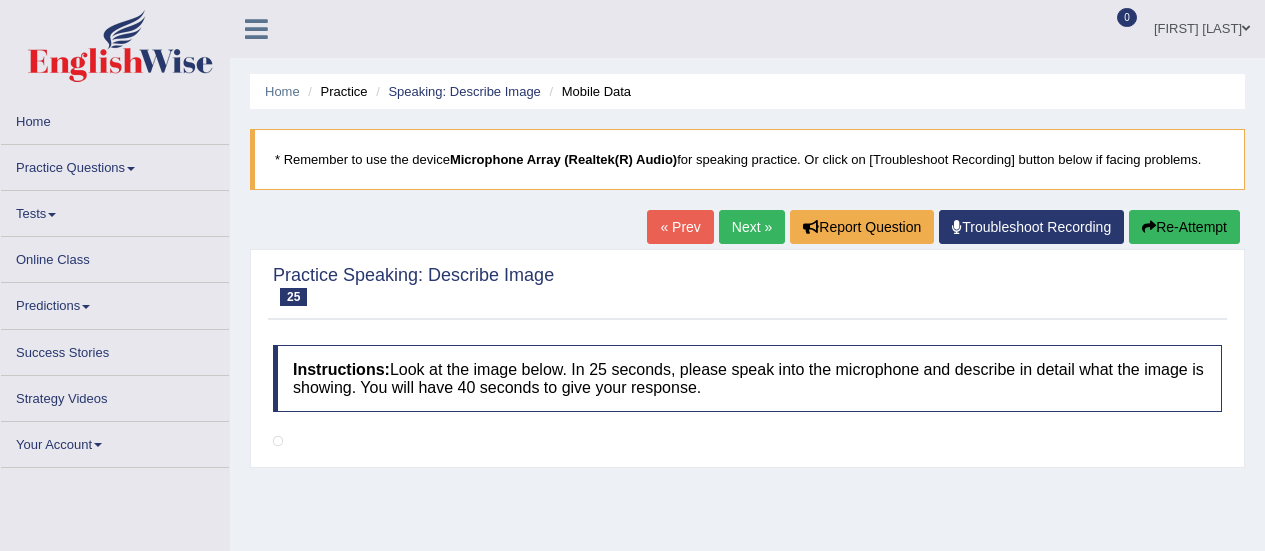 scroll, scrollTop: 0, scrollLeft: 0, axis: both 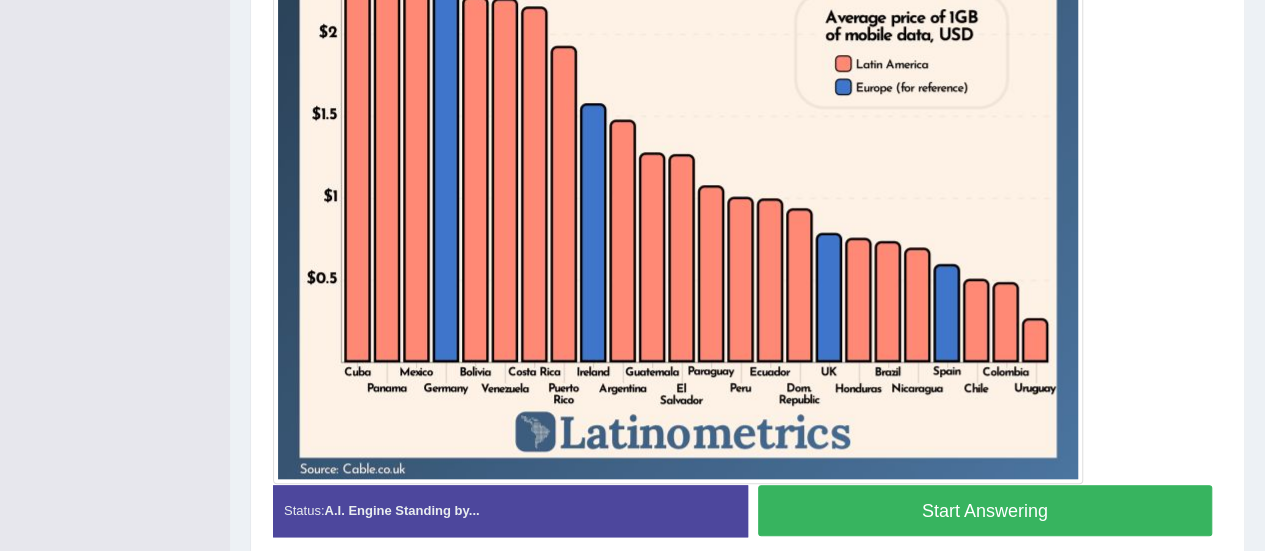 drag, startPoint x: 1279, startPoint y: 109, endPoint x: 1279, endPoint y: 370, distance: 261 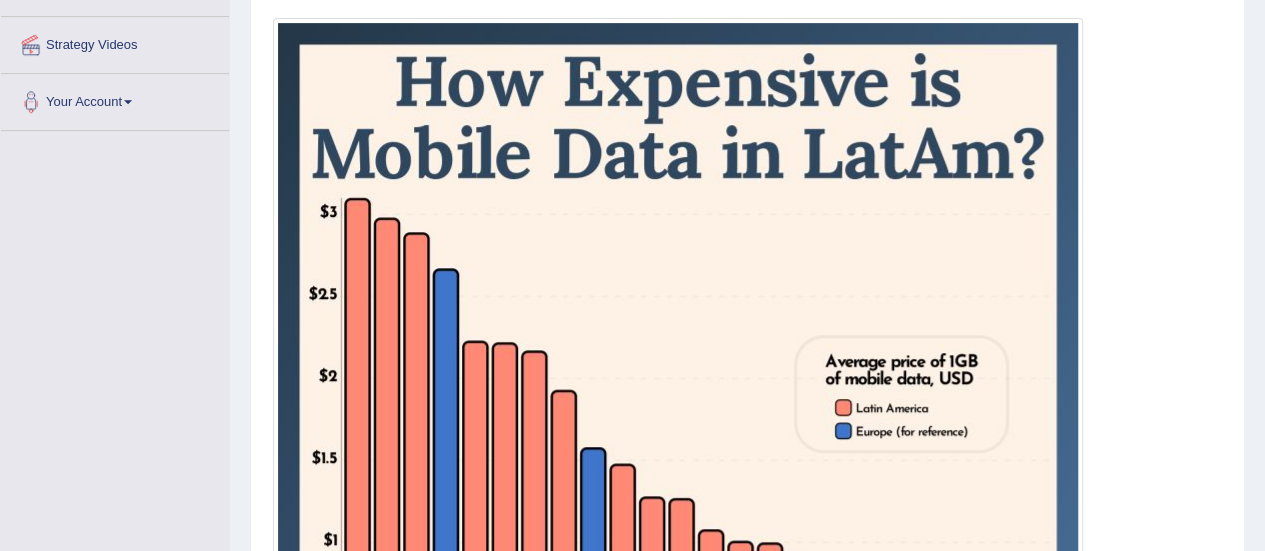 scroll, scrollTop: 420, scrollLeft: 0, axis: vertical 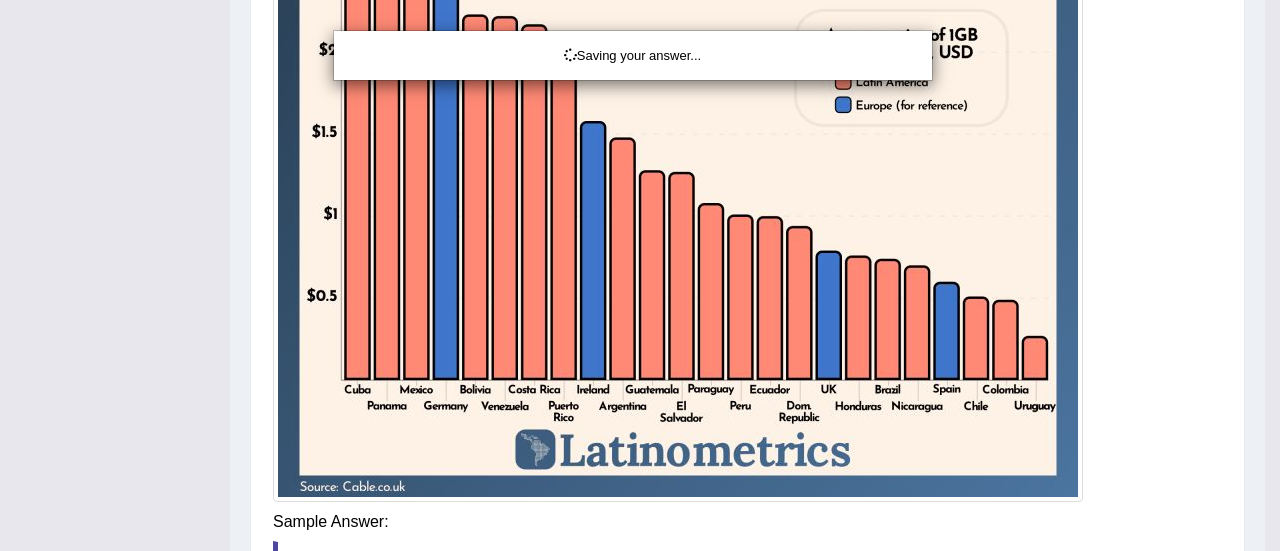 drag, startPoint x: 1279, startPoint y: 319, endPoint x: 1278, endPoint y: 403, distance: 84.00595 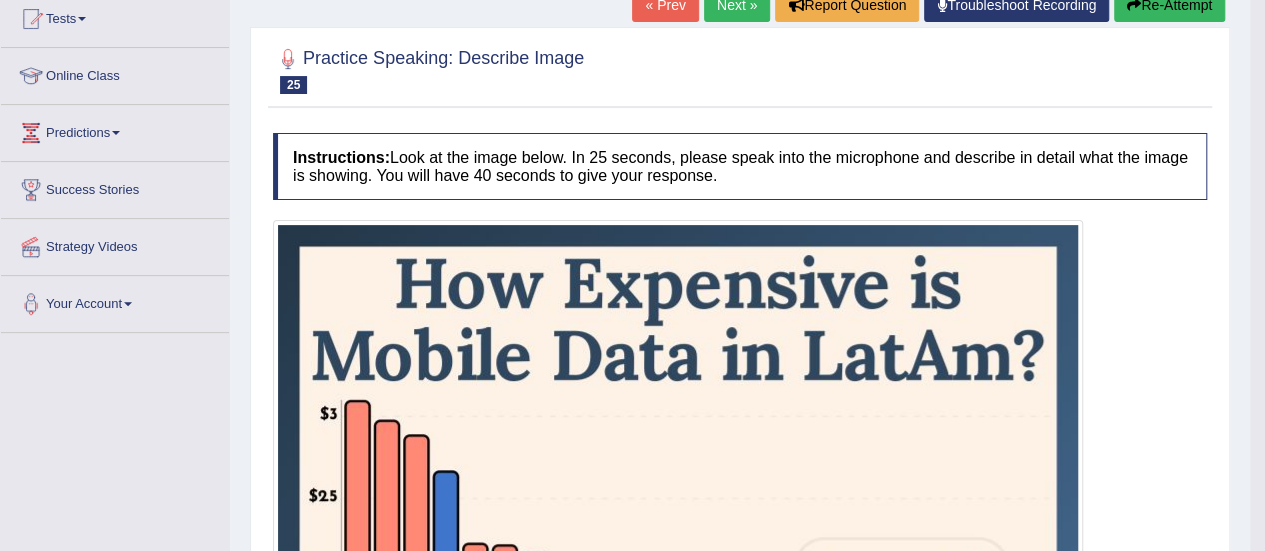 scroll, scrollTop: 10, scrollLeft: 0, axis: vertical 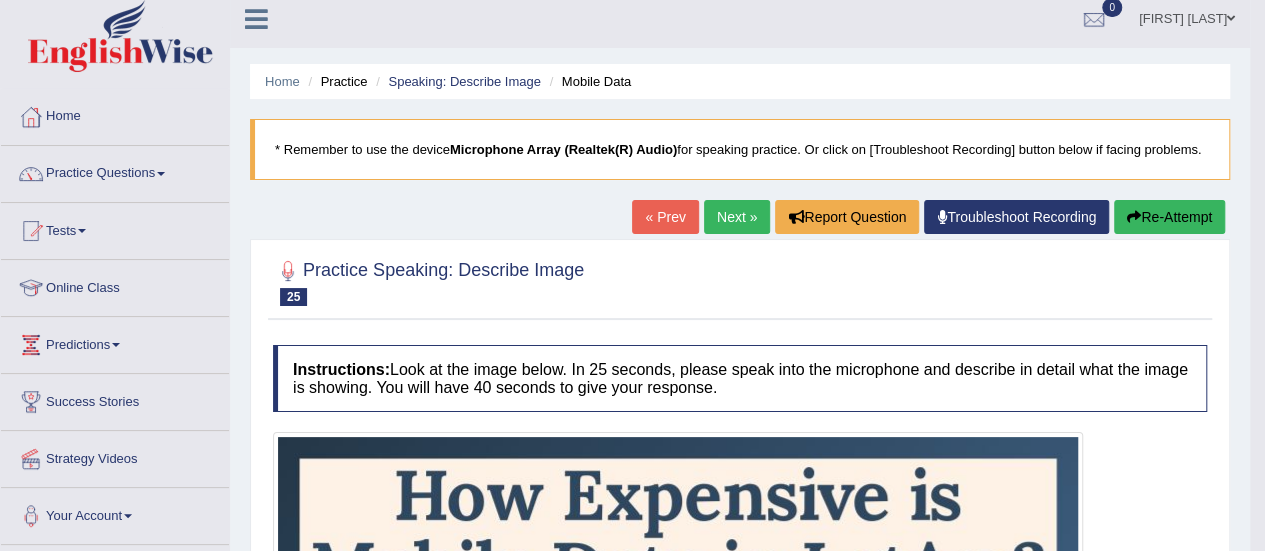click on "Next »" at bounding box center (737, 217) 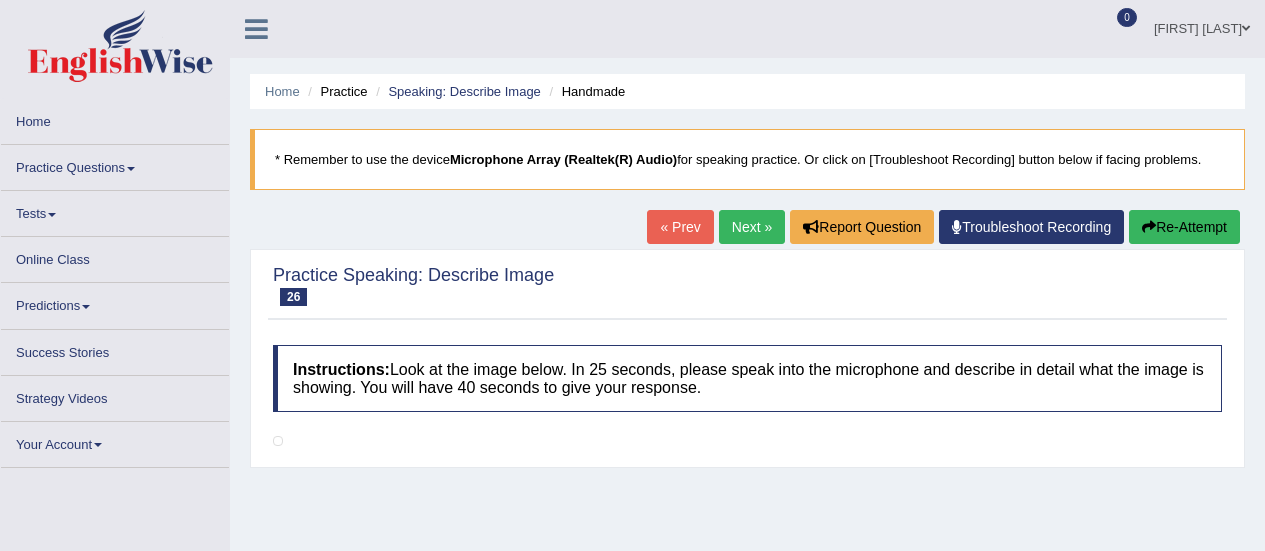 scroll, scrollTop: 0, scrollLeft: 0, axis: both 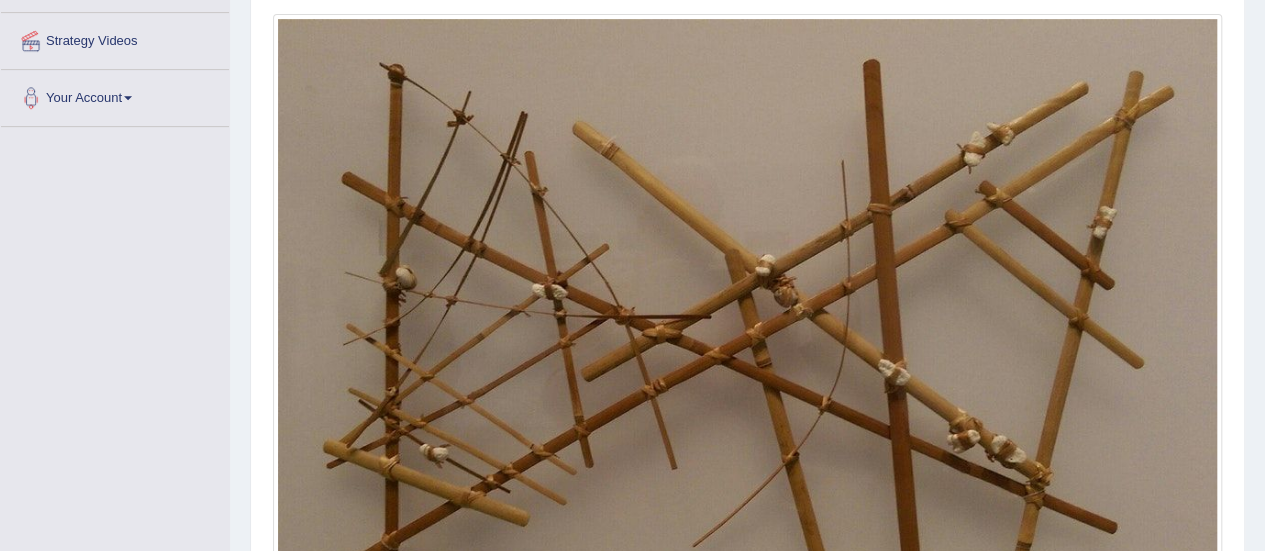 drag, startPoint x: 1279, startPoint y: 75, endPoint x: 1270, endPoint y: 257, distance: 182.2224 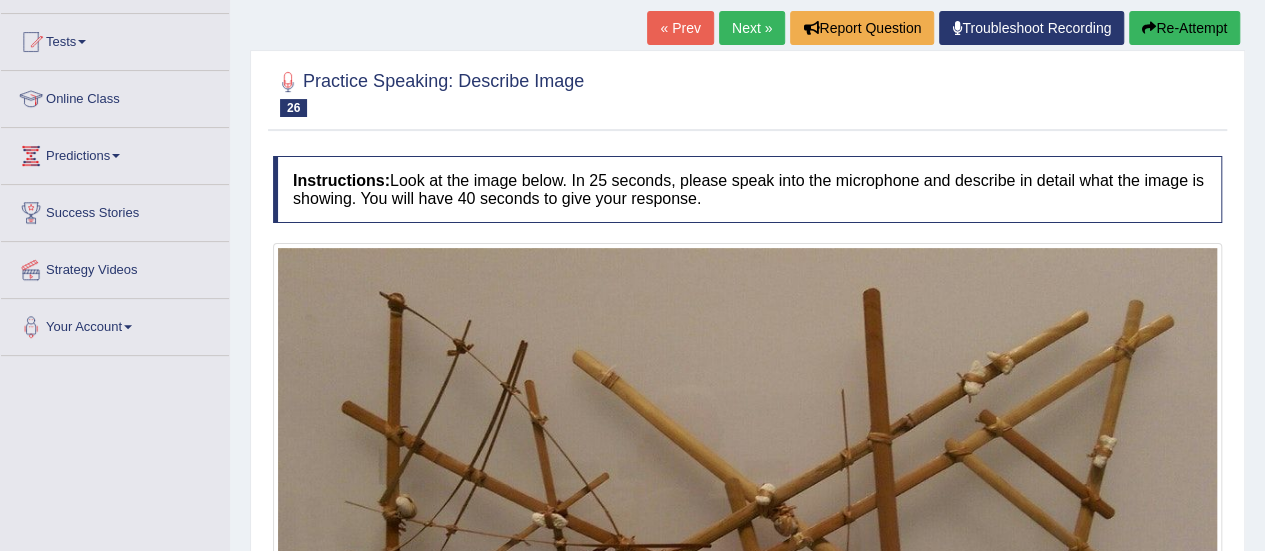 scroll, scrollTop: 193, scrollLeft: 0, axis: vertical 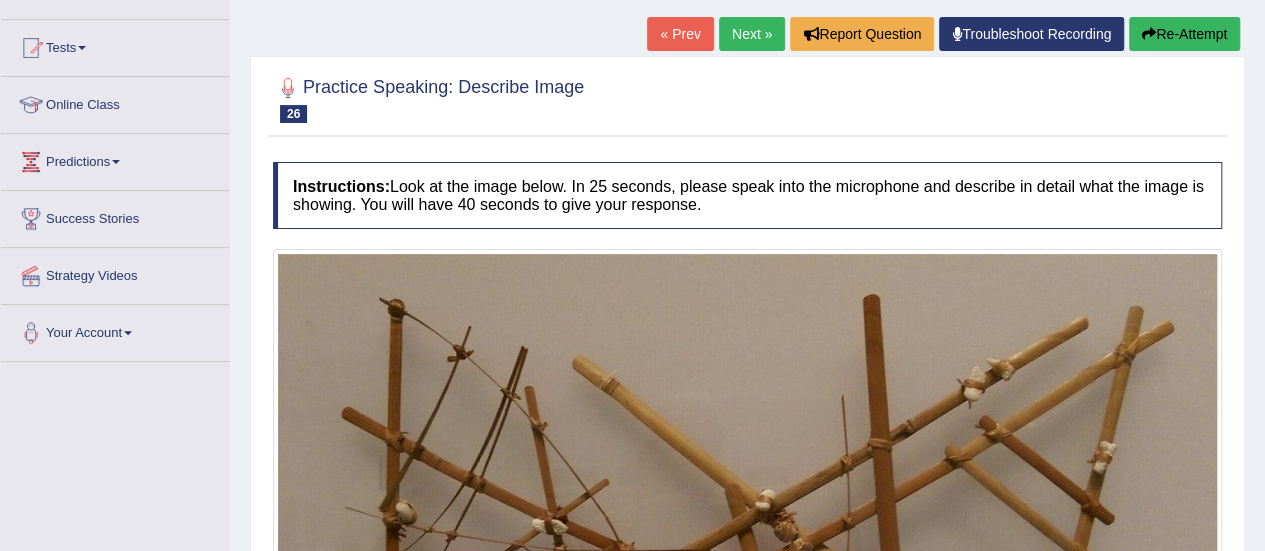 click on "Next »" at bounding box center [752, 34] 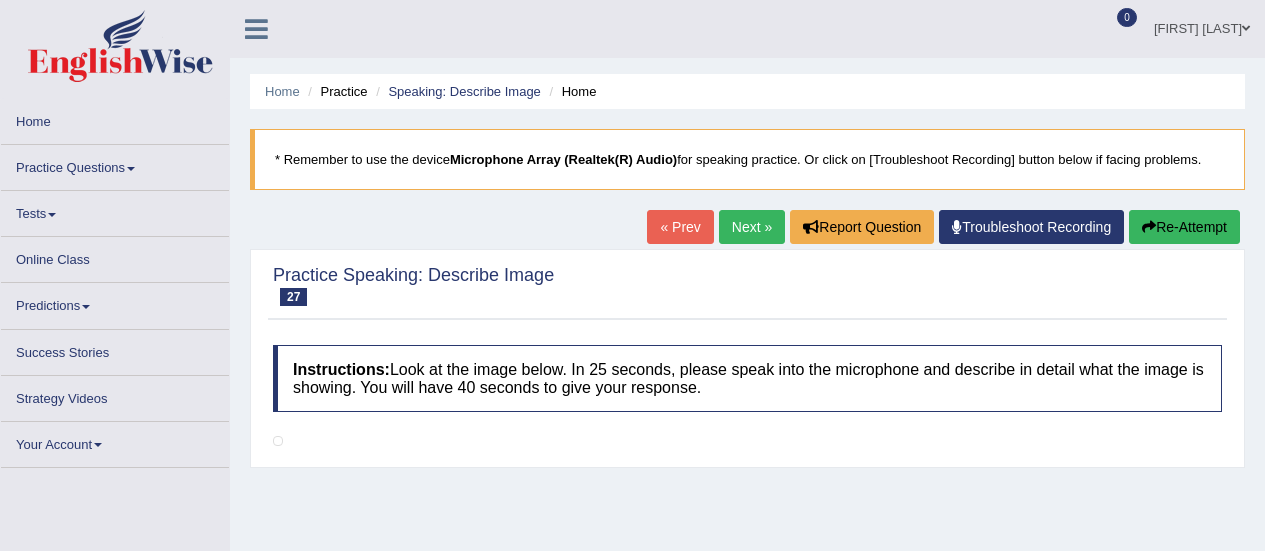 scroll, scrollTop: 0, scrollLeft: 0, axis: both 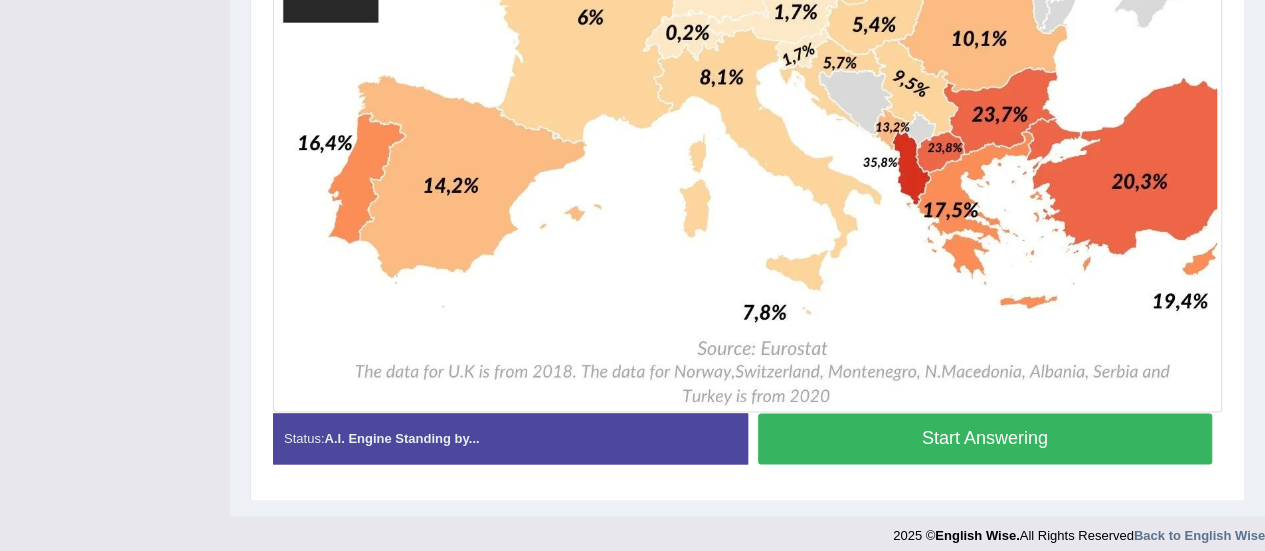 click on "Start Answering" at bounding box center (985, 438) 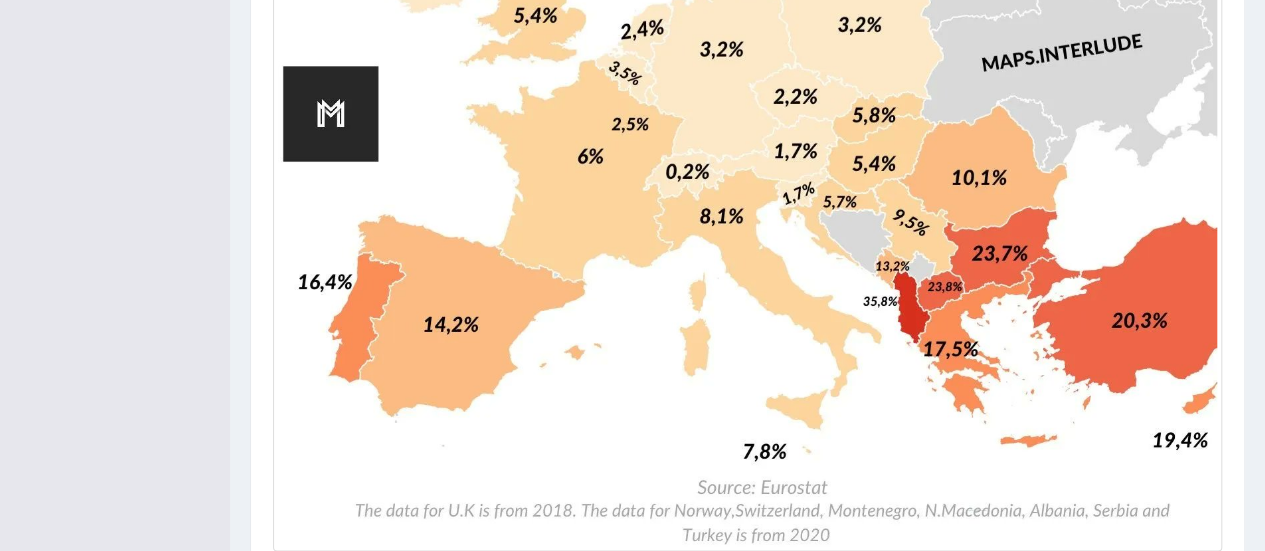 scroll, scrollTop: 1263, scrollLeft: 0, axis: vertical 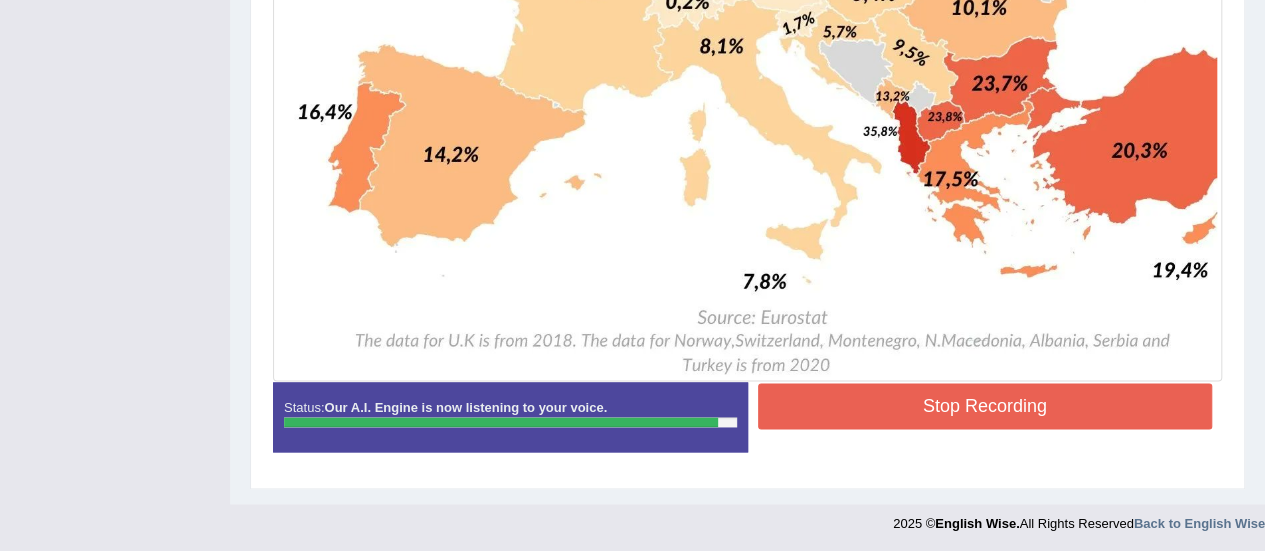 click on "Stop Recording" at bounding box center [985, 406] 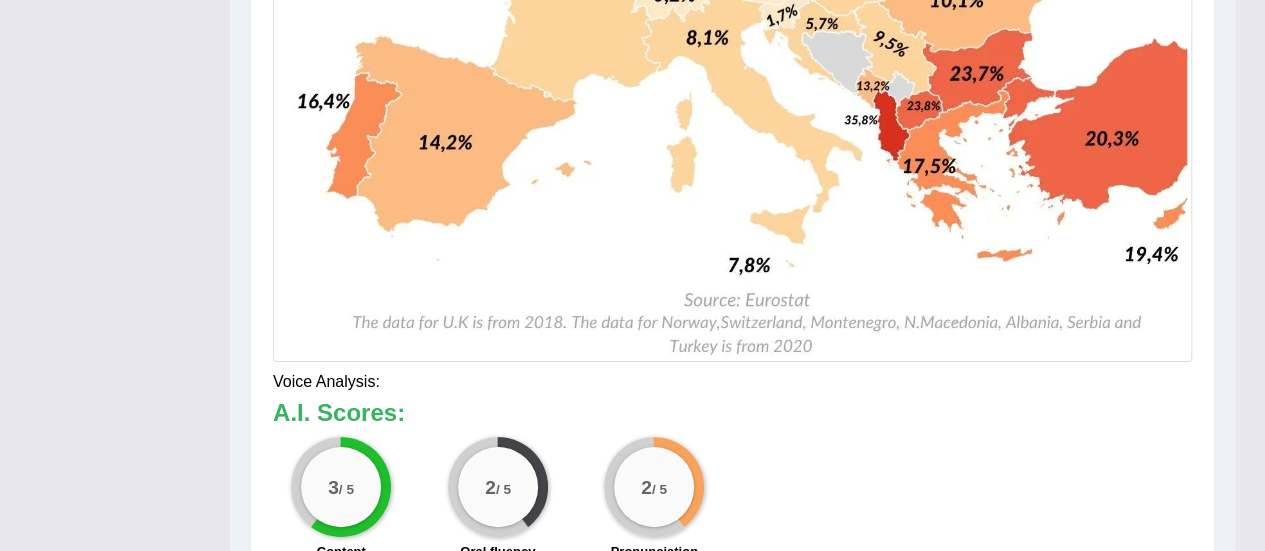 scroll, scrollTop: 1264, scrollLeft: 0, axis: vertical 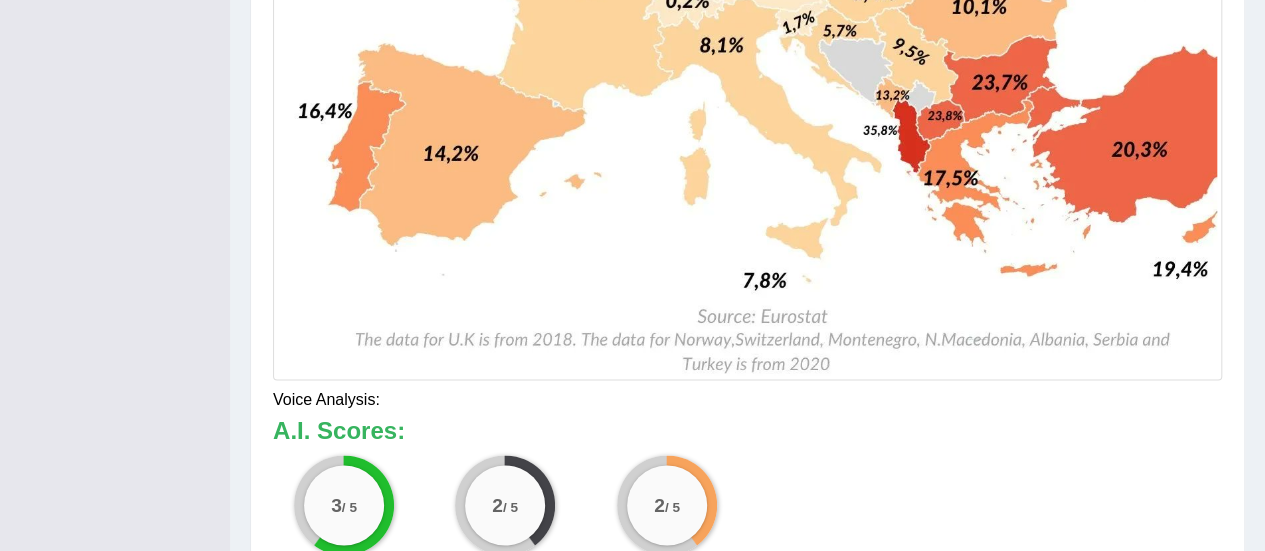drag, startPoint x: 1279, startPoint y: 383, endPoint x: 1279, endPoint y: 467, distance: 84 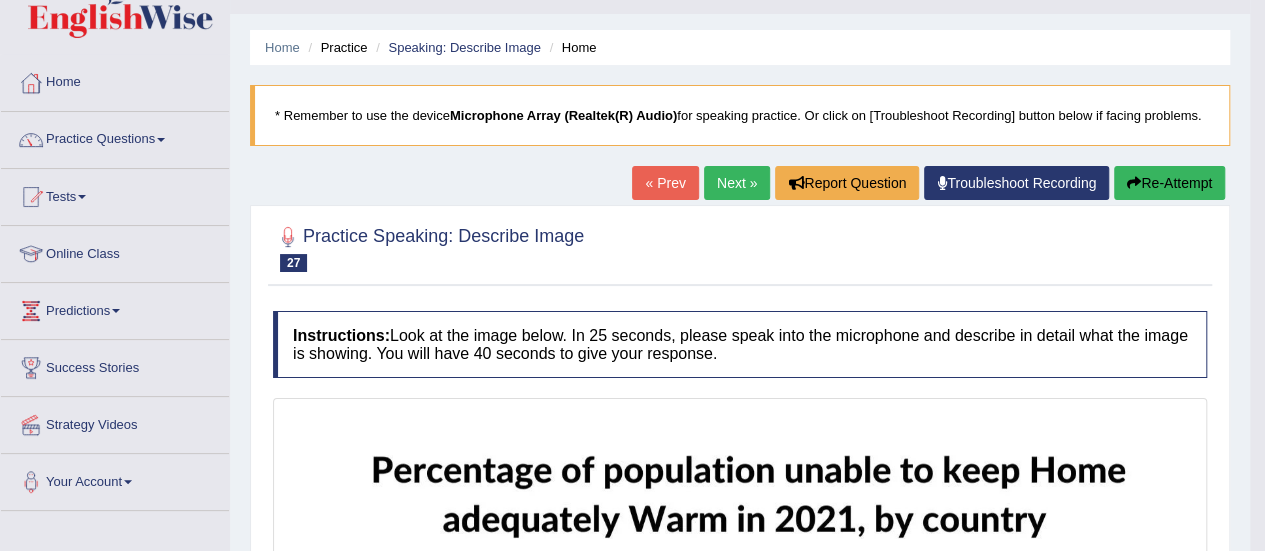 scroll, scrollTop: 0, scrollLeft: 0, axis: both 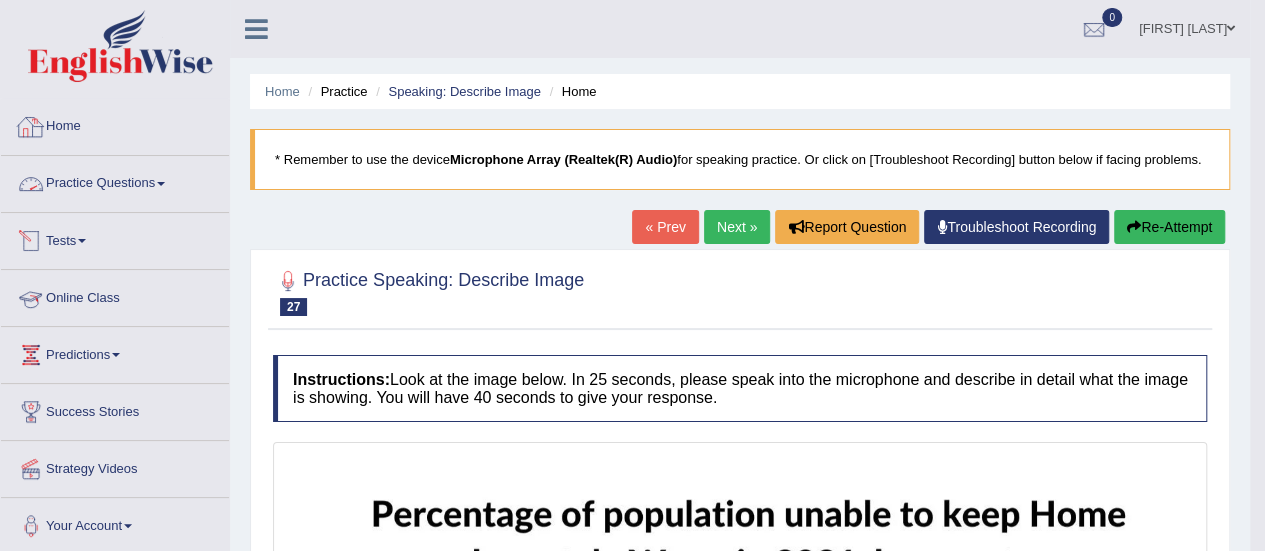 click on "Practice Questions" at bounding box center (115, 181) 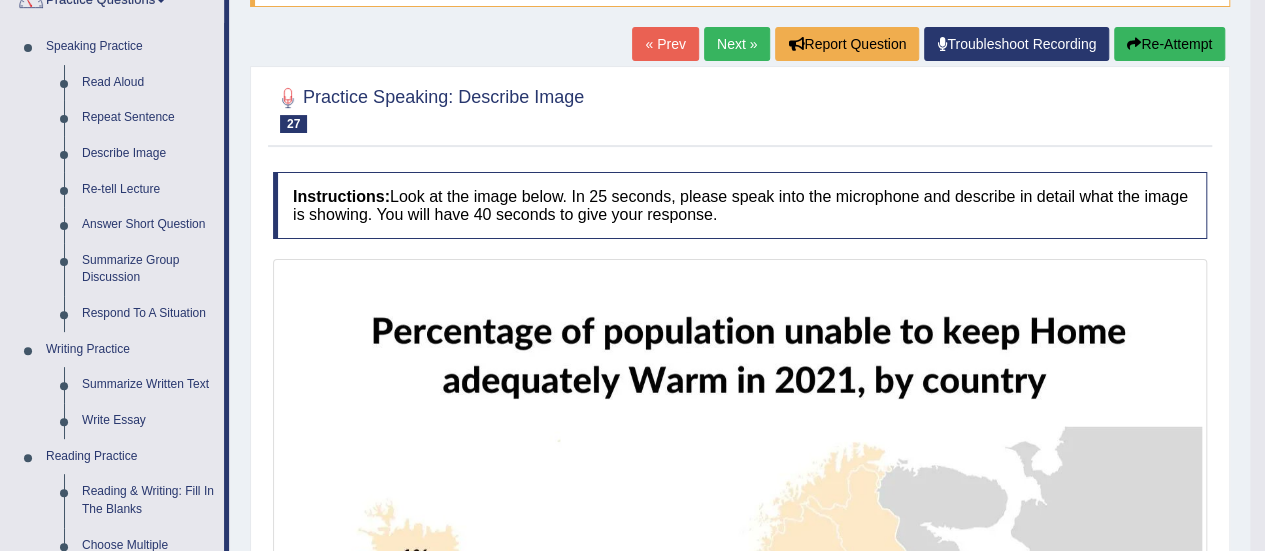 scroll, scrollTop: 200, scrollLeft: 0, axis: vertical 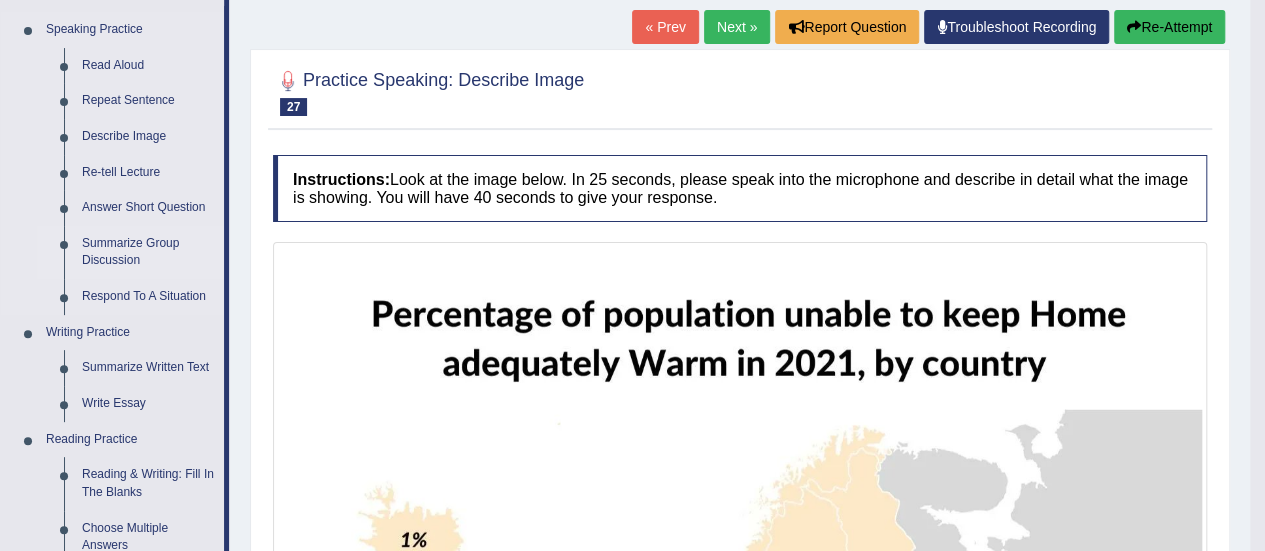 click on "Summarize Group Discussion" at bounding box center [148, 252] 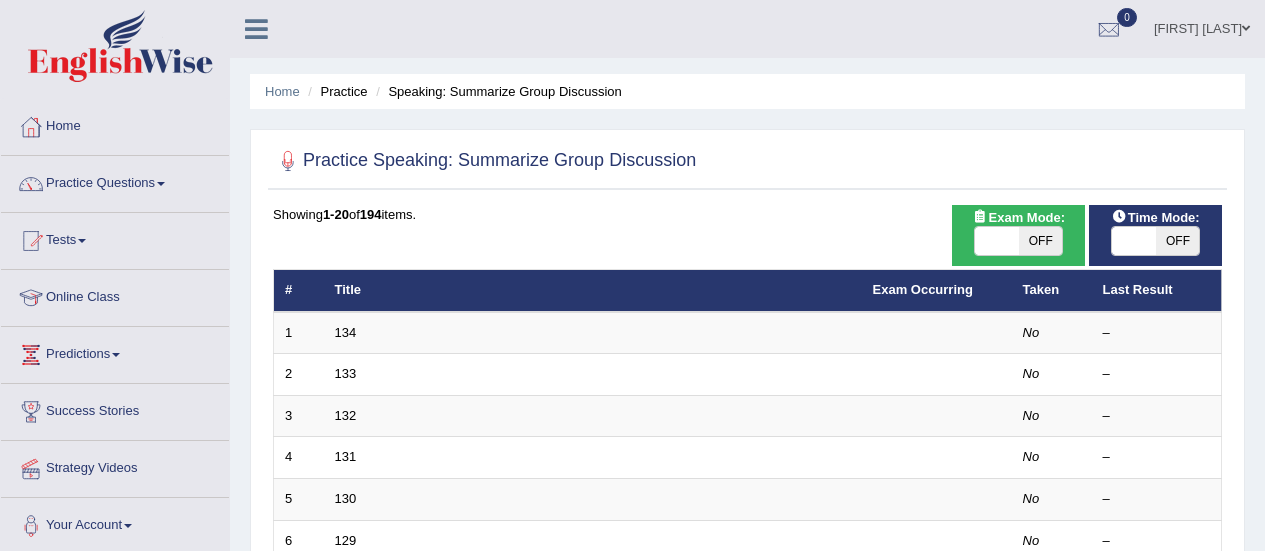 scroll, scrollTop: 0, scrollLeft: 0, axis: both 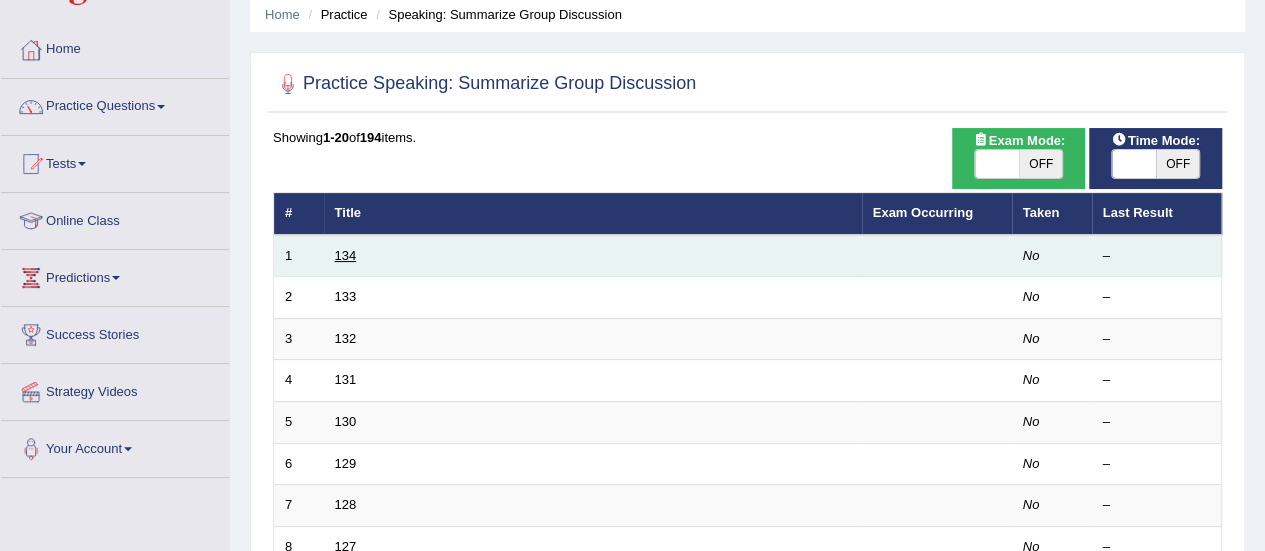 click on "134" at bounding box center [346, 255] 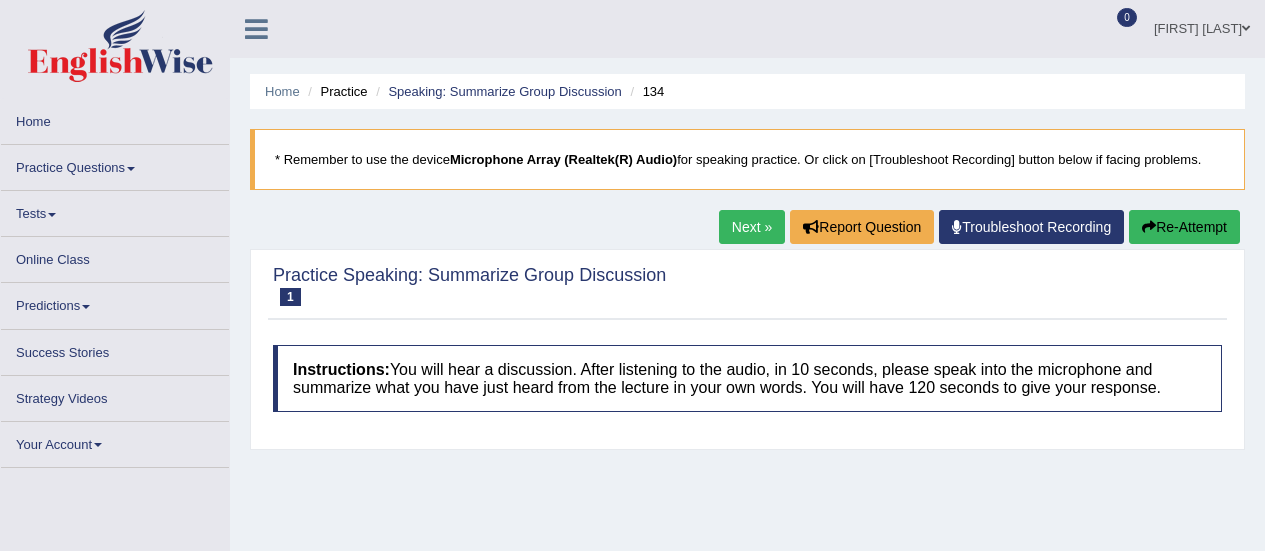 scroll, scrollTop: 0, scrollLeft: 0, axis: both 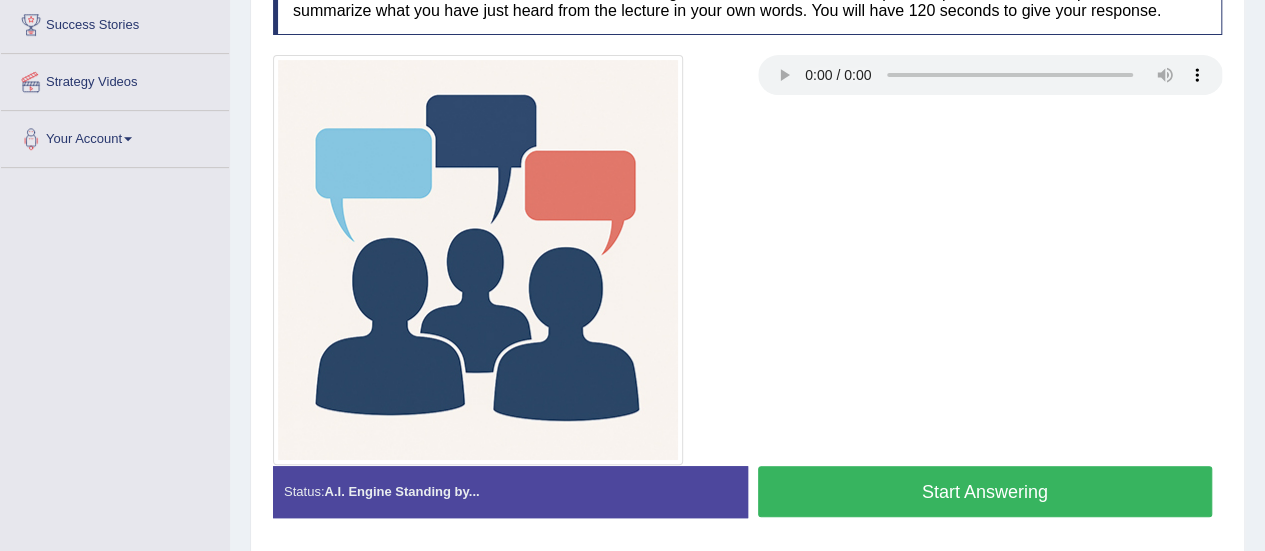 click on "Start Answering" at bounding box center [985, 491] 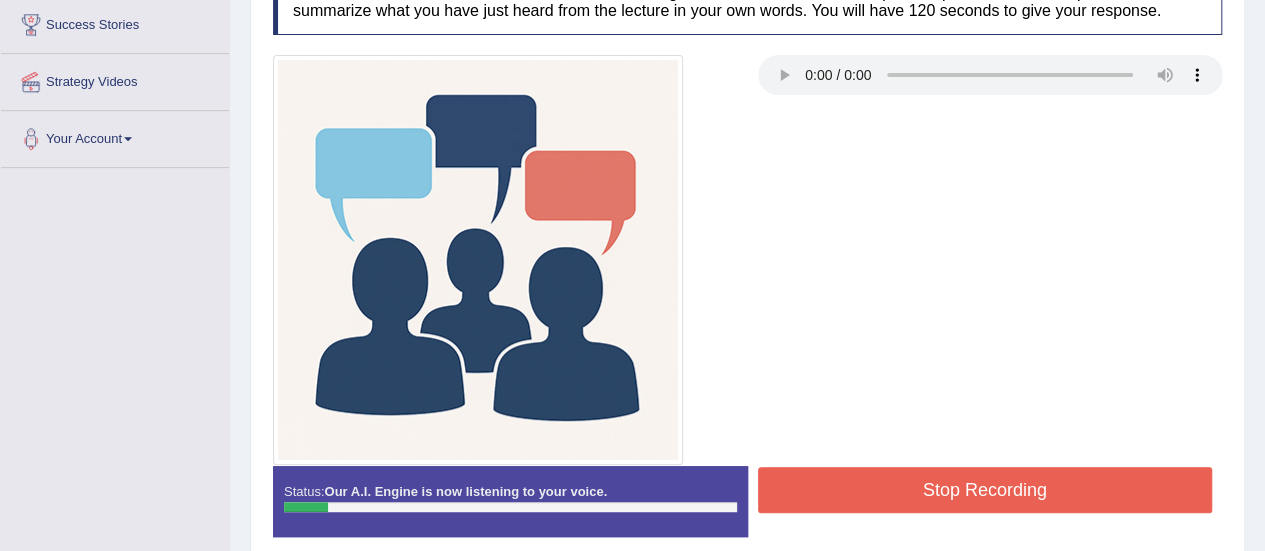 click on "Stop Recording" at bounding box center [985, 490] 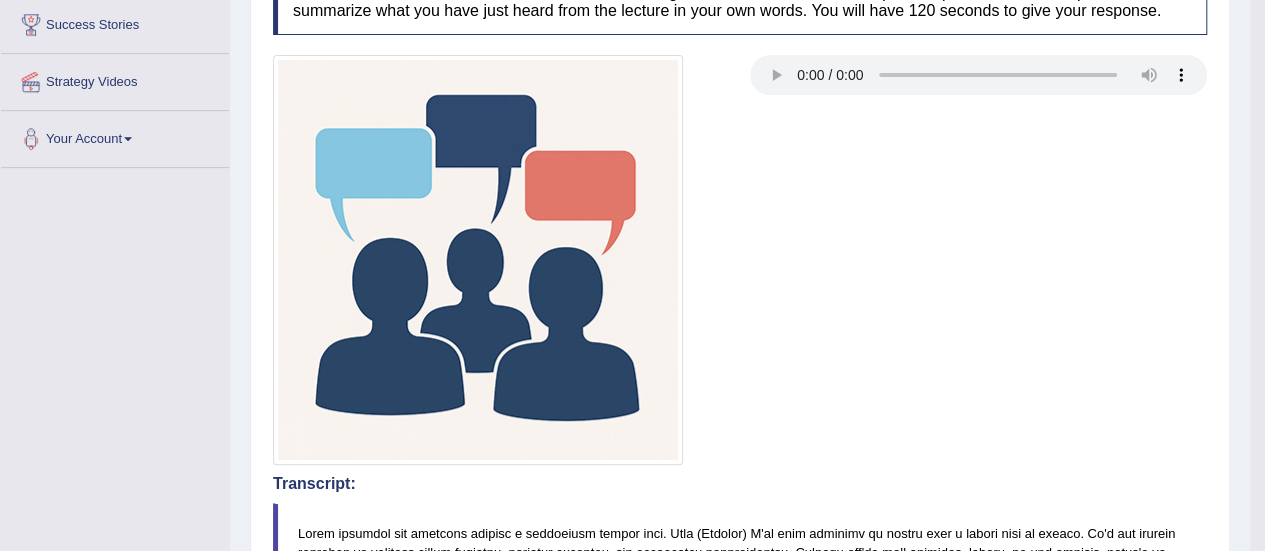 drag, startPoint x: 1276, startPoint y: 268, endPoint x: 1263, endPoint y: 338, distance: 71.19691 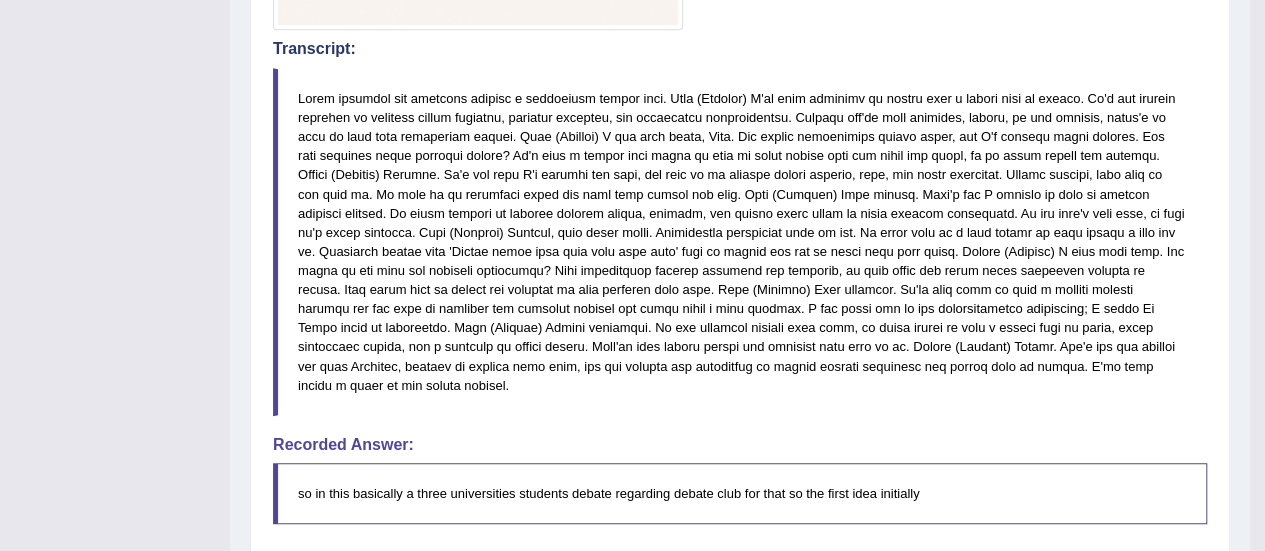 scroll, scrollTop: 1023, scrollLeft: 0, axis: vertical 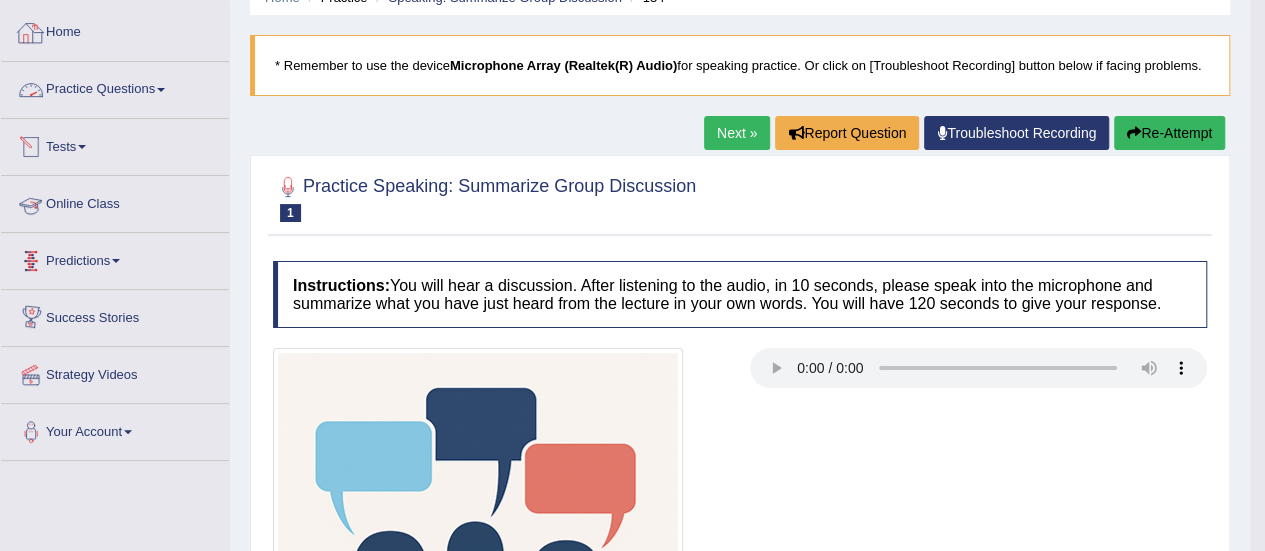 click on "Home" at bounding box center [115, 30] 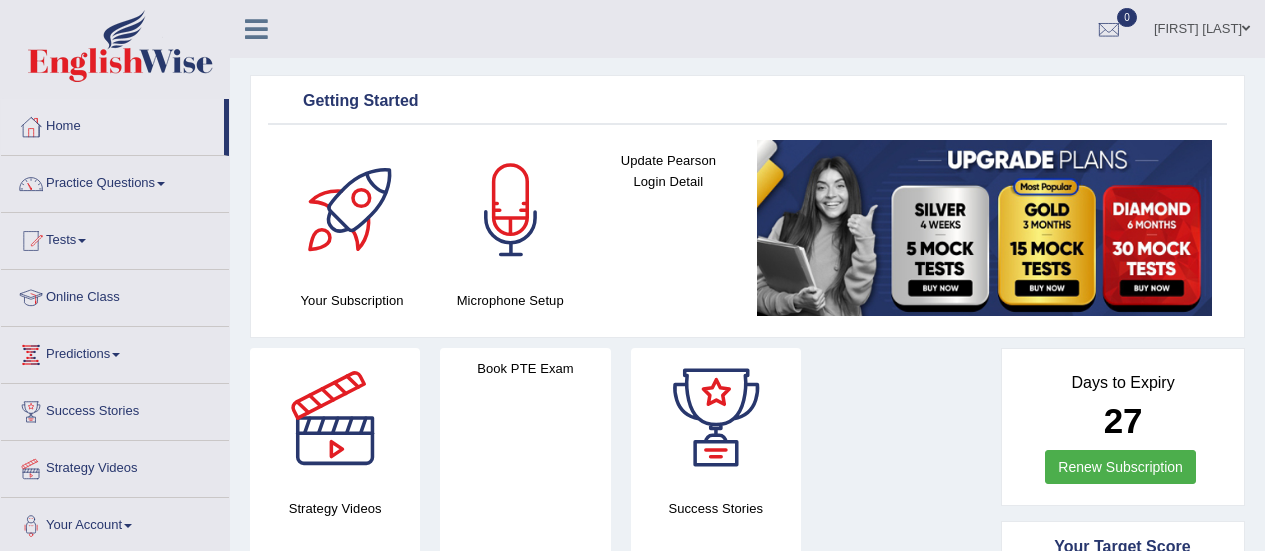 scroll, scrollTop: 0, scrollLeft: 0, axis: both 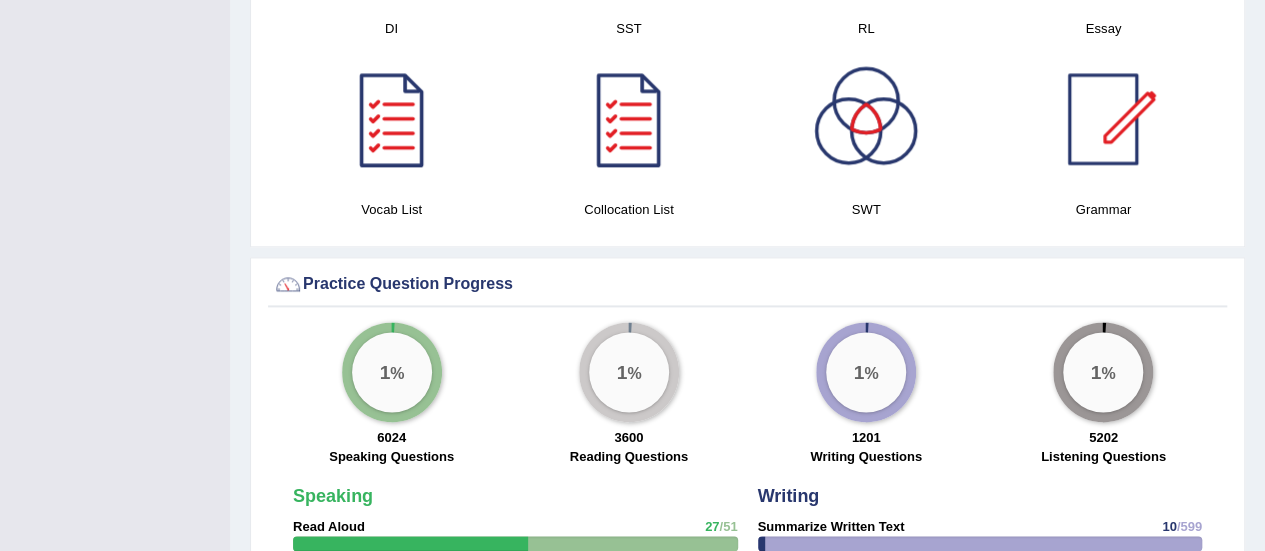 drag, startPoint x: 1277, startPoint y: 91, endPoint x: 1246, endPoint y: 301, distance: 212.27576 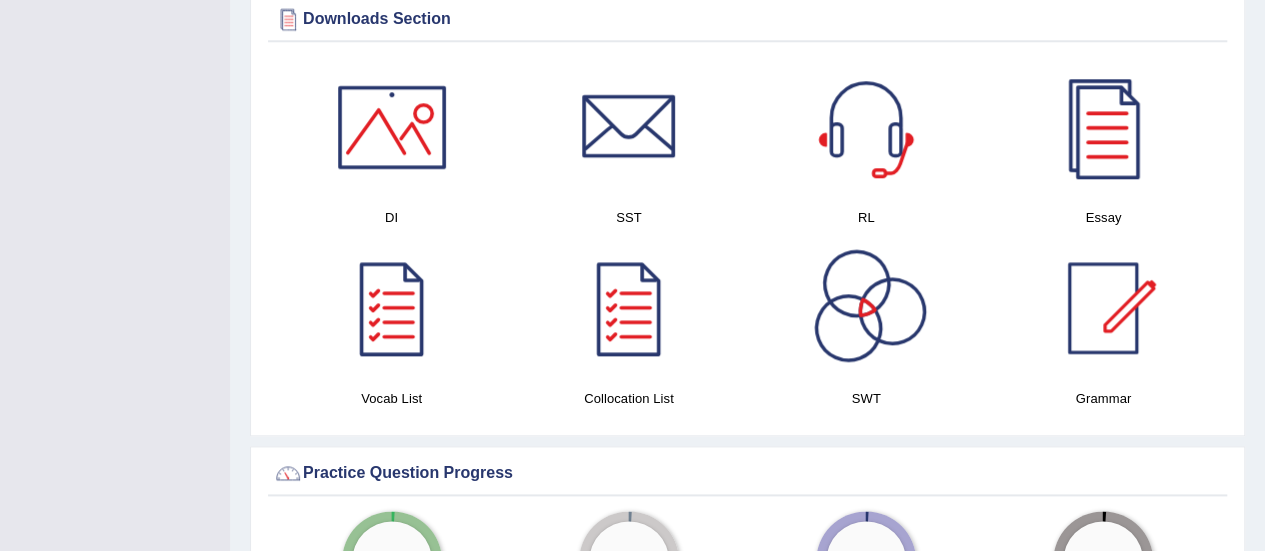 click at bounding box center (866, 308) 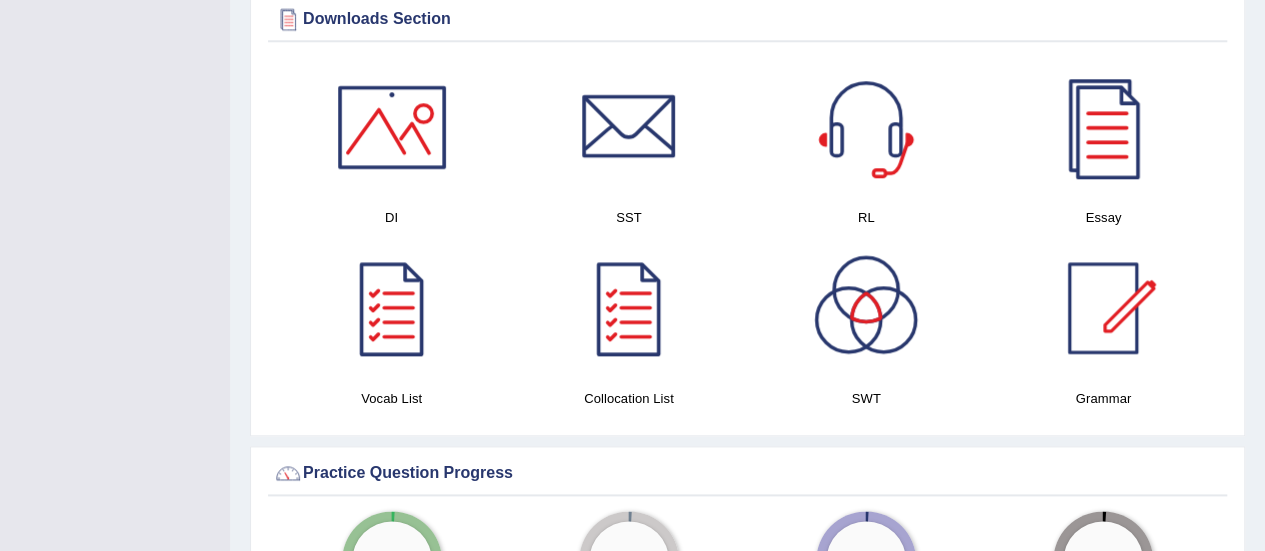 click at bounding box center (392, 127) 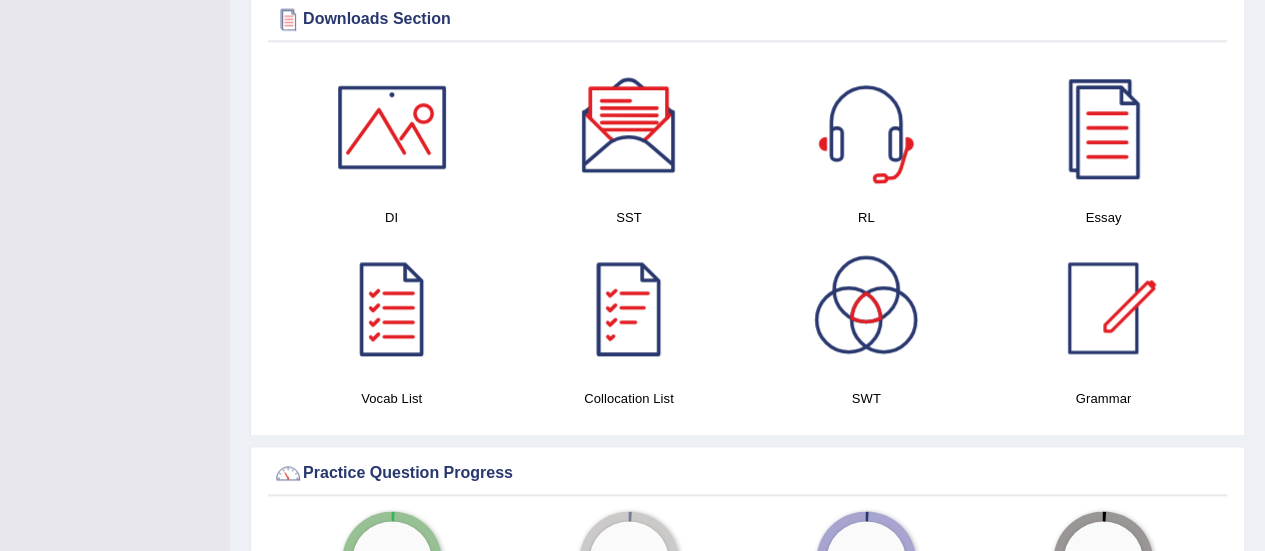 click at bounding box center (866, 127) 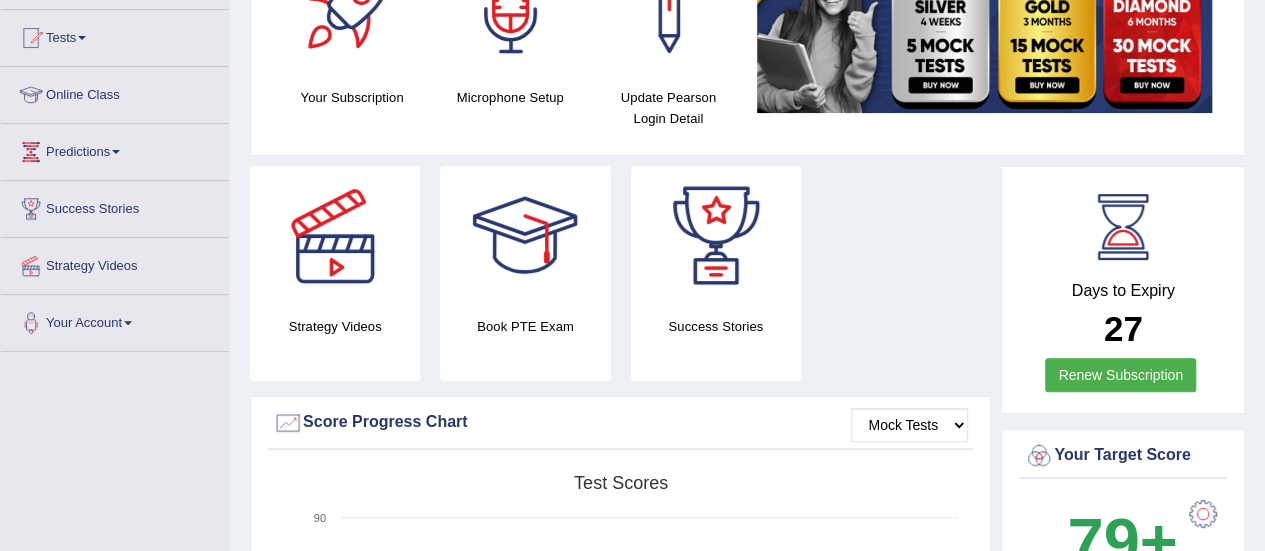 scroll, scrollTop: 0, scrollLeft: 0, axis: both 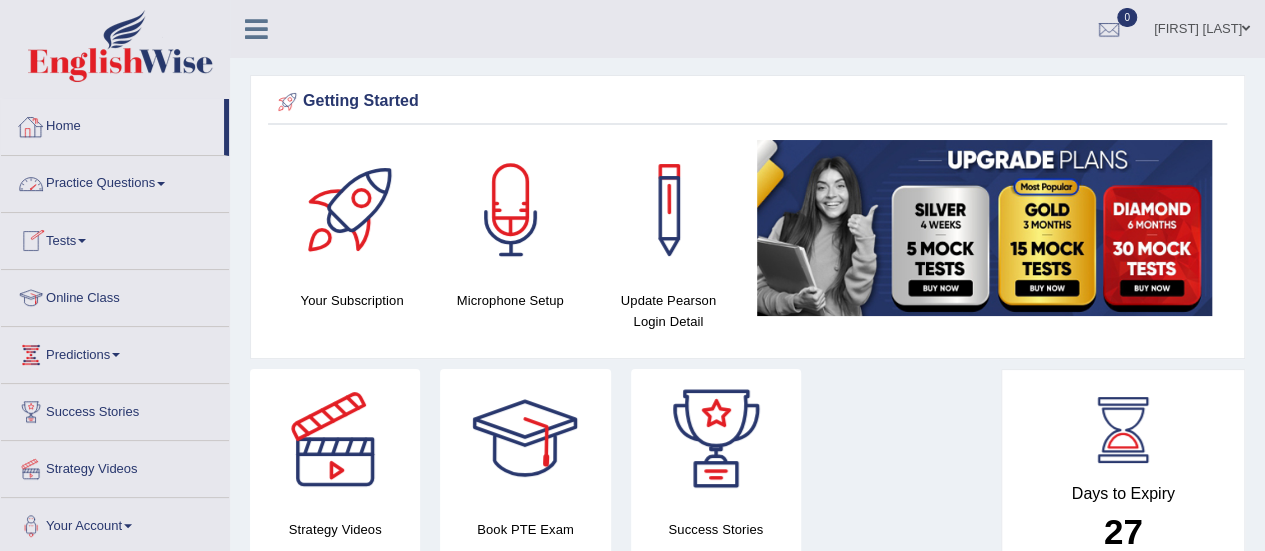 click on "Practice Questions" at bounding box center (115, 181) 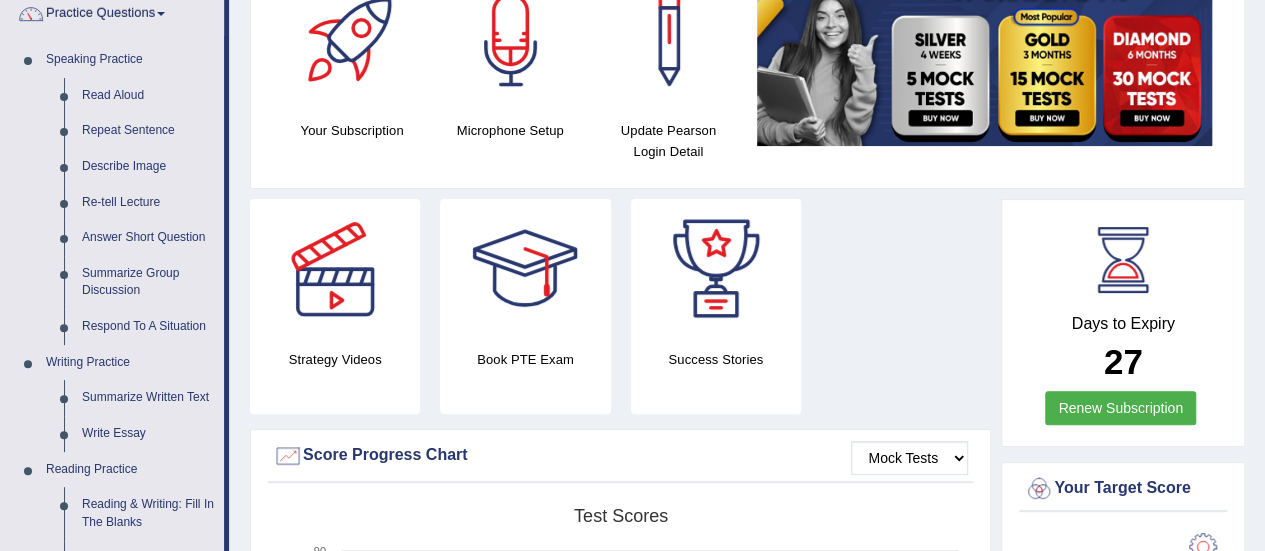 scroll, scrollTop: 141, scrollLeft: 0, axis: vertical 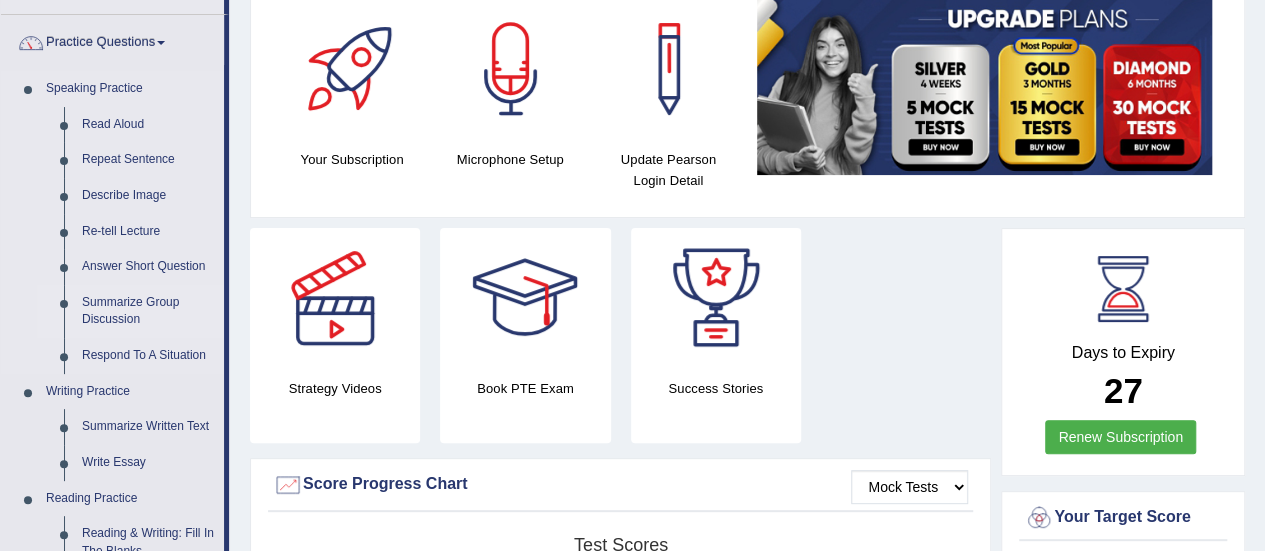 click on "Summarize Group Discussion" at bounding box center (148, 311) 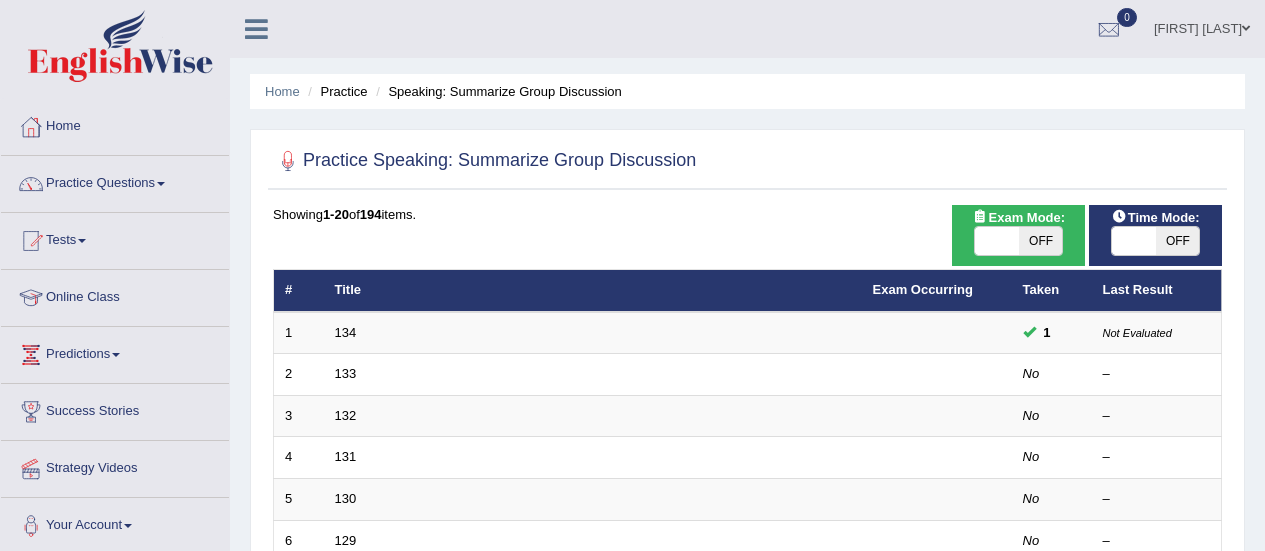 scroll, scrollTop: 0, scrollLeft: 0, axis: both 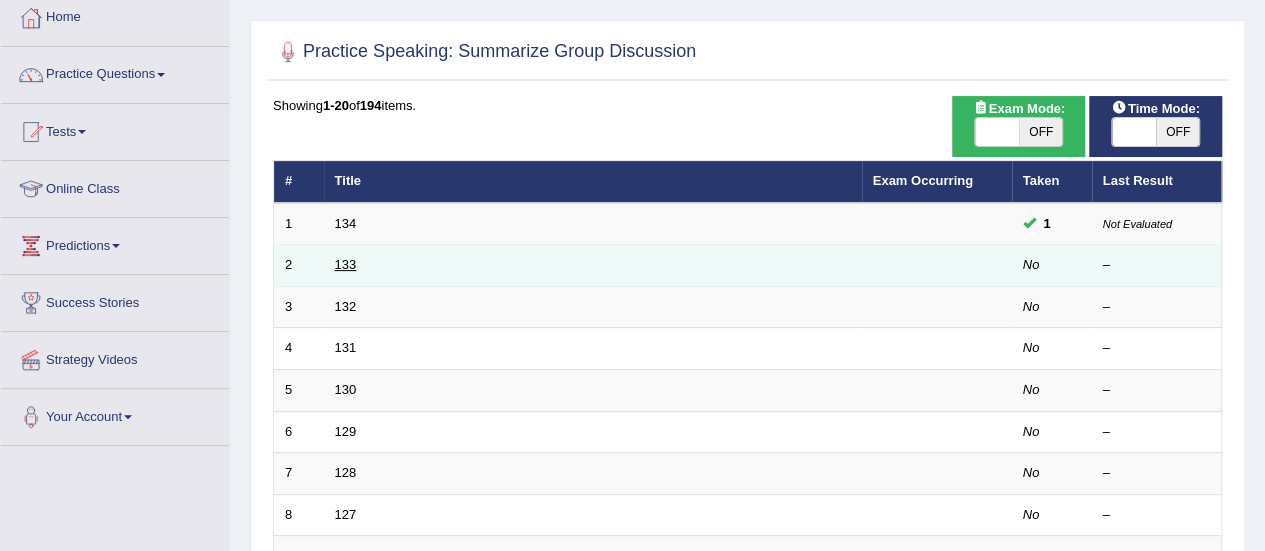 click on "133" at bounding box center [346, 264] 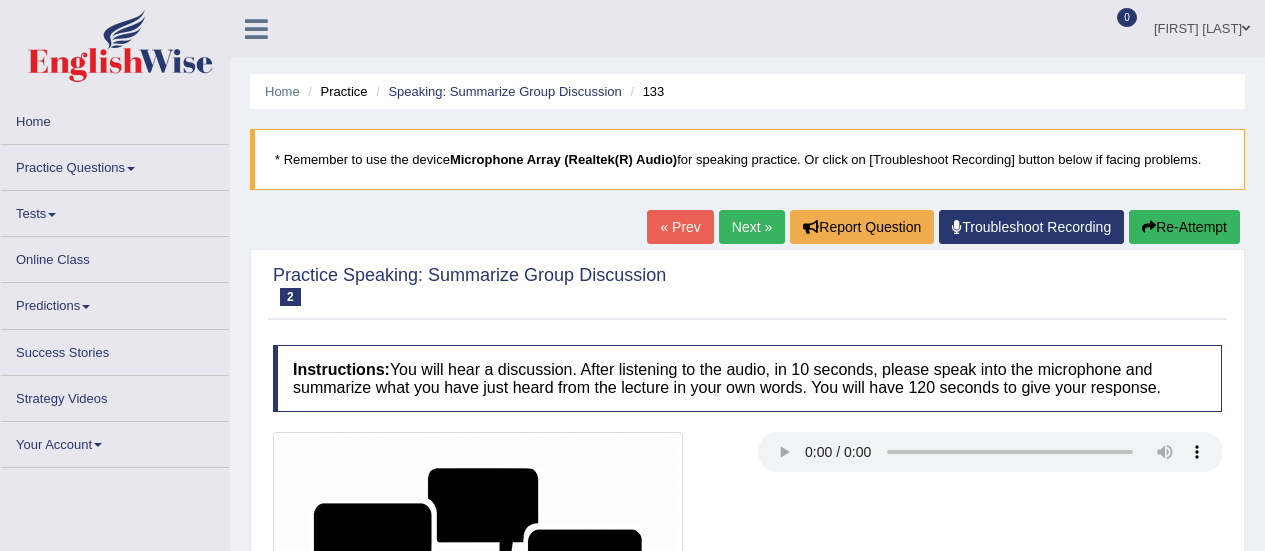 scroll, scrollTop: 0, scrollLeft: 0, axis: both 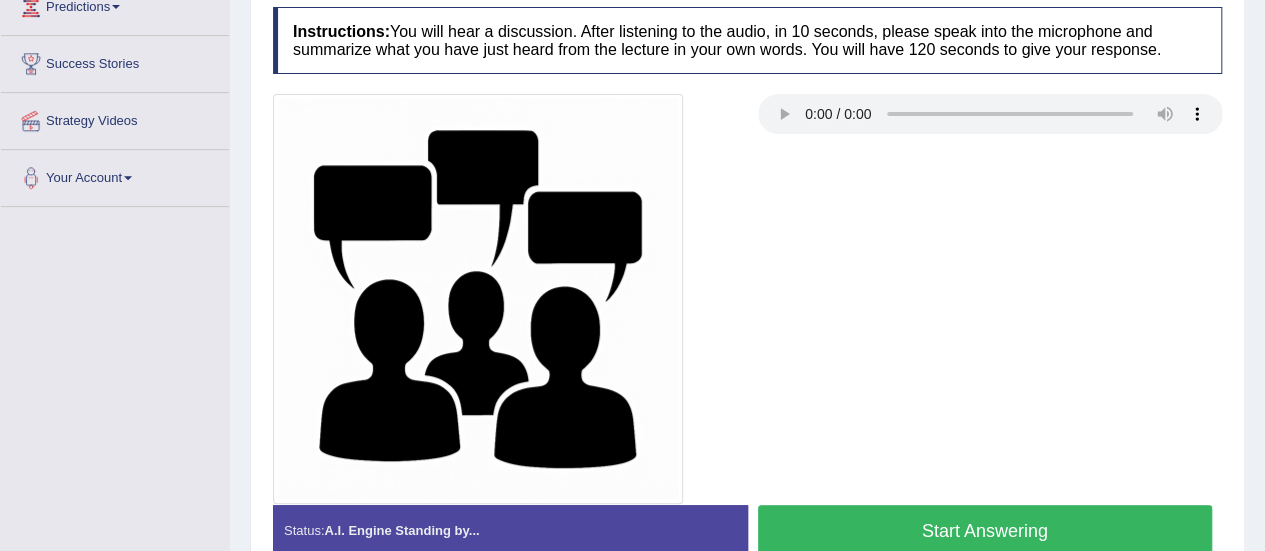 click on "Start Answering" at bounding box center (985, 530) 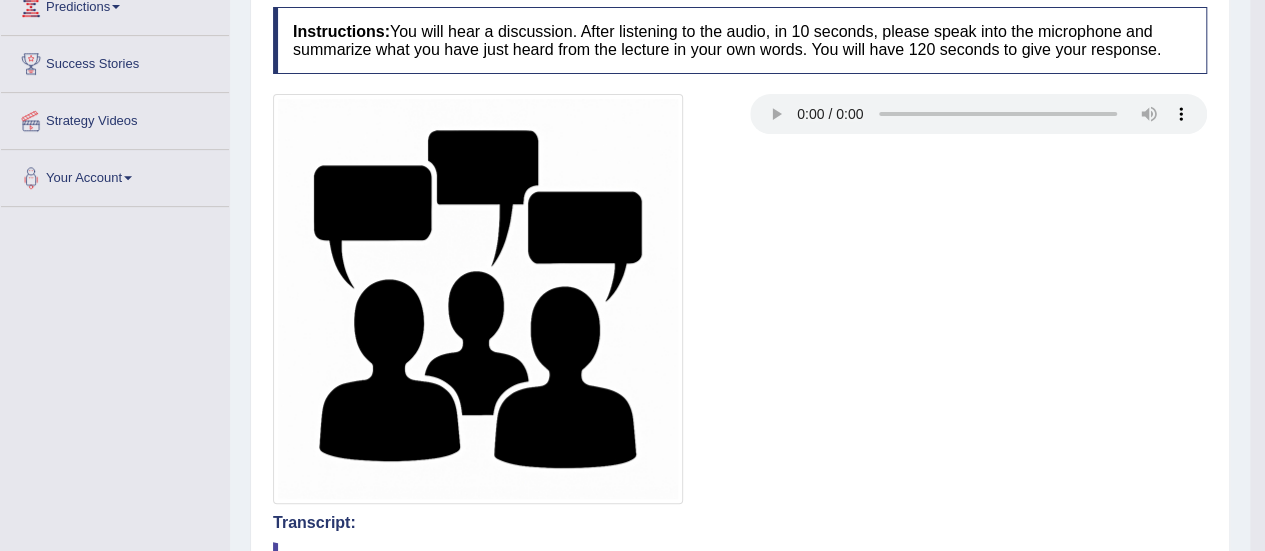 drag, startPoint x: 1278, startPoint y: 173, endPoint x: 1278, endPoint y: 288, distance: 115 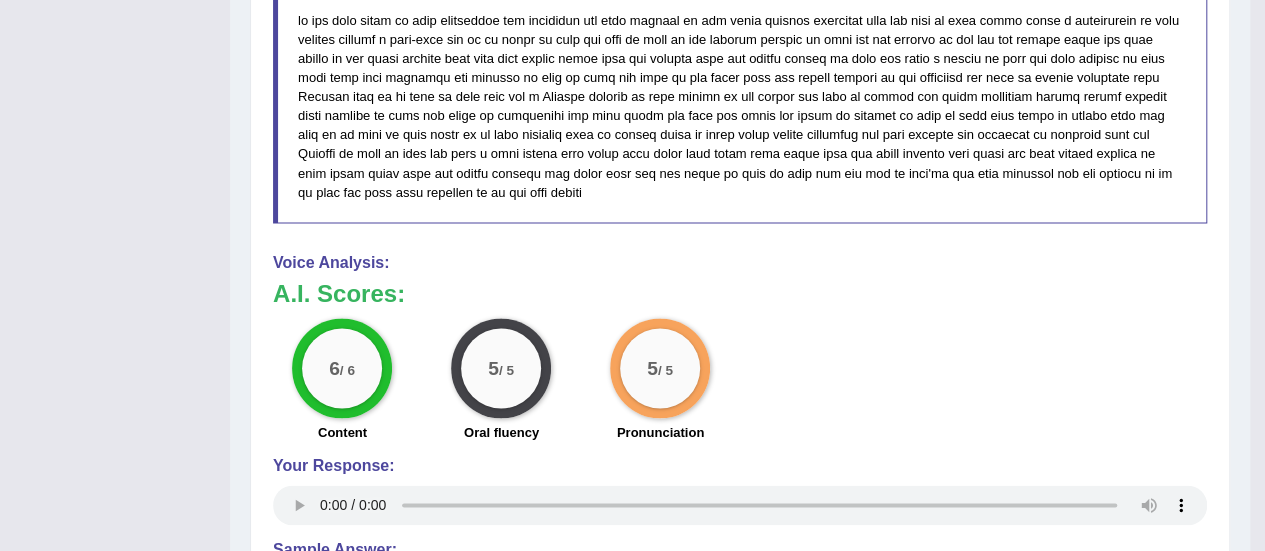 scroll, scrollTop: 1361, scrollLeft: 0, axis: vertical 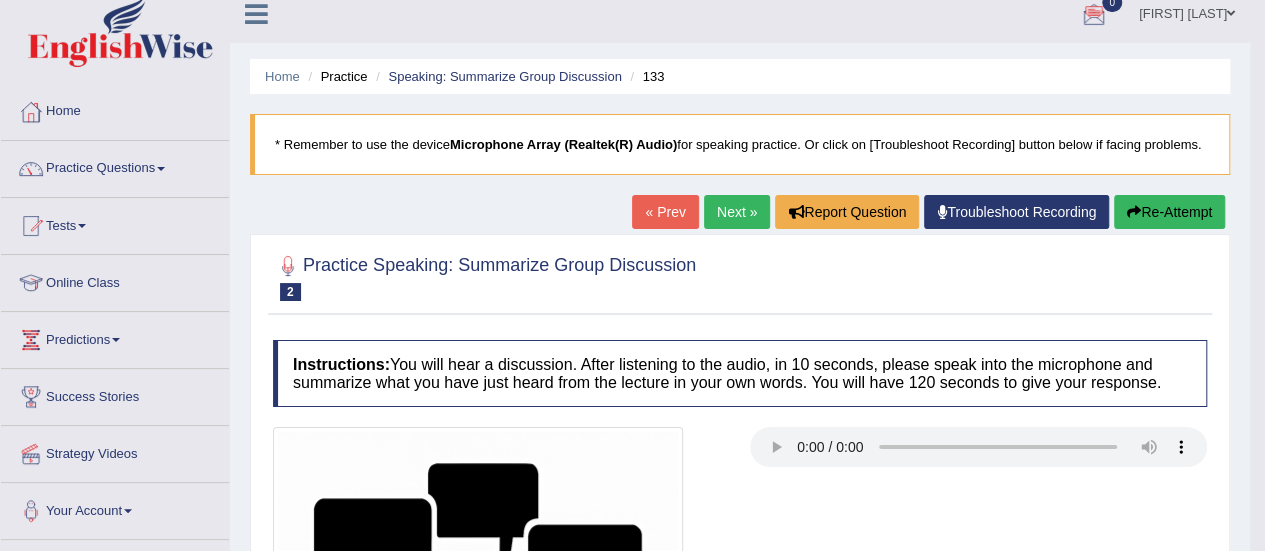 click at bounding box center (740, 632) 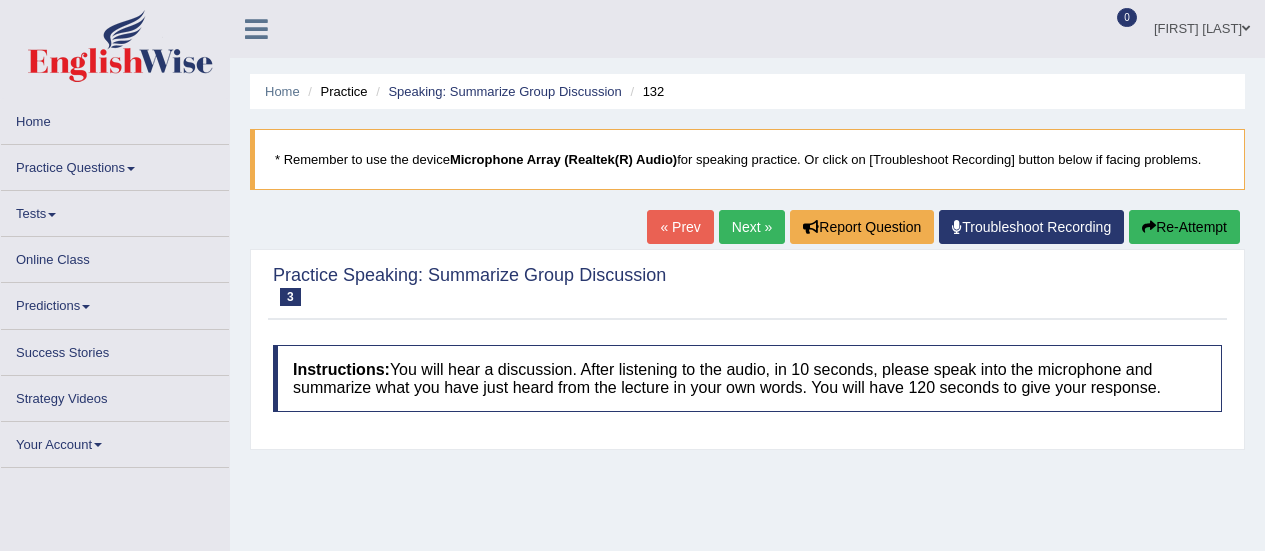 scroll, scrollTop: 0, scrollLeft: 0, axis: both 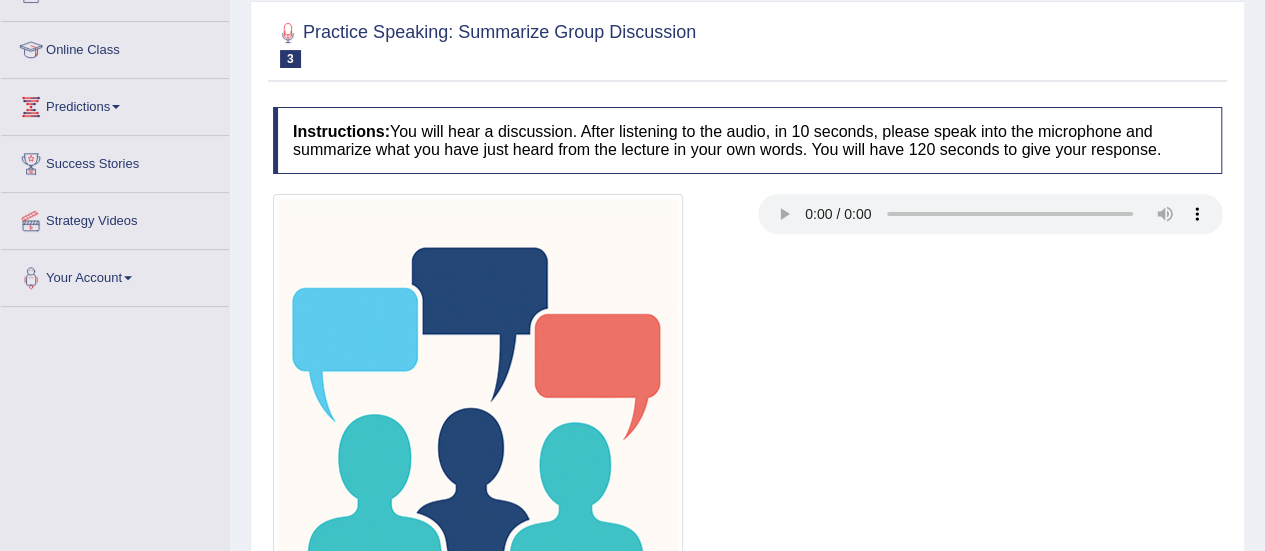drag, startPoint x: 1278, startPoint y: 153, endPoint x: 1278, endPoint y: 273, distance: 120 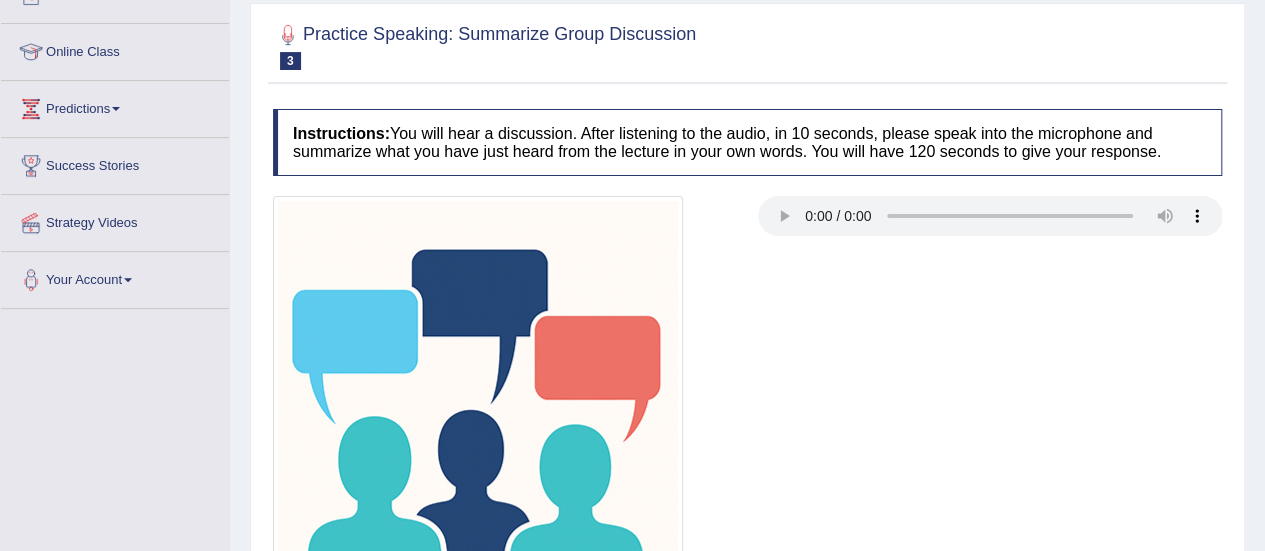 scroll, scrollTop: 498, scrollLeft: 0, axis: vertical 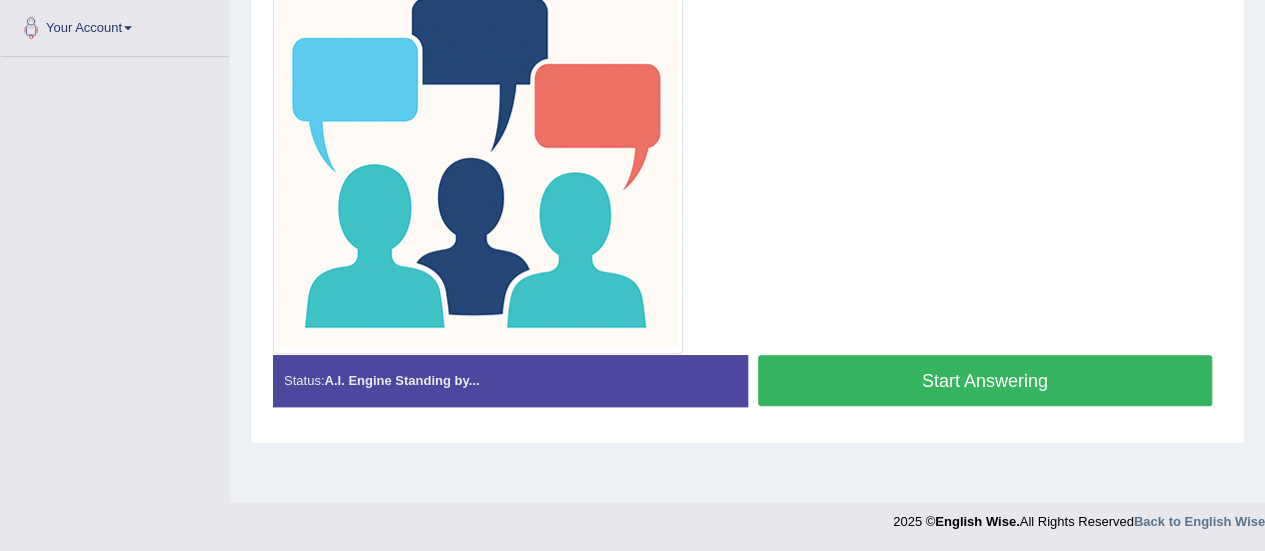 click on "Start Answering" at bounding box center [985, 380] 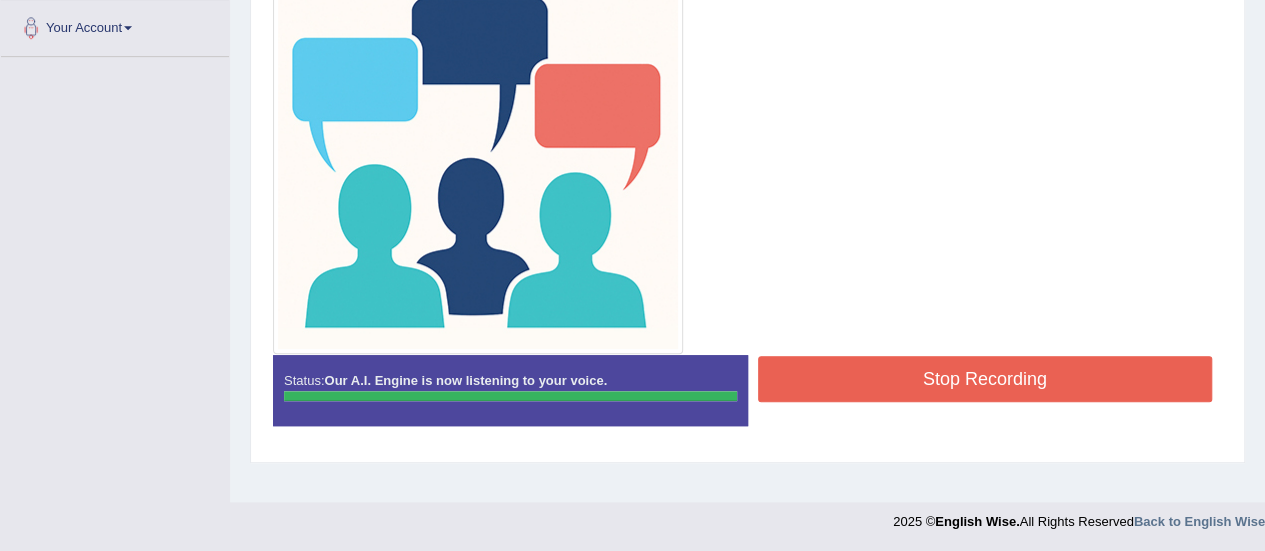 drag, startPoint x: 1279, startPoint y: 340, endPoint x: 1278, endPoint y: 403, distance: 63.007935 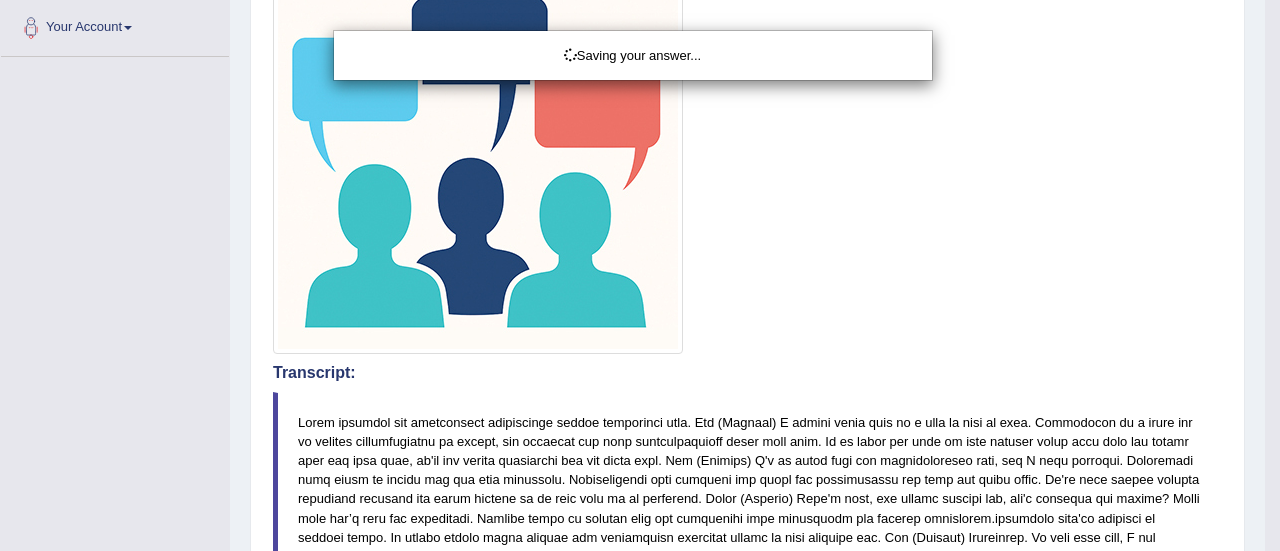click on "Saving your answer..." at bounding box center (640, 275) 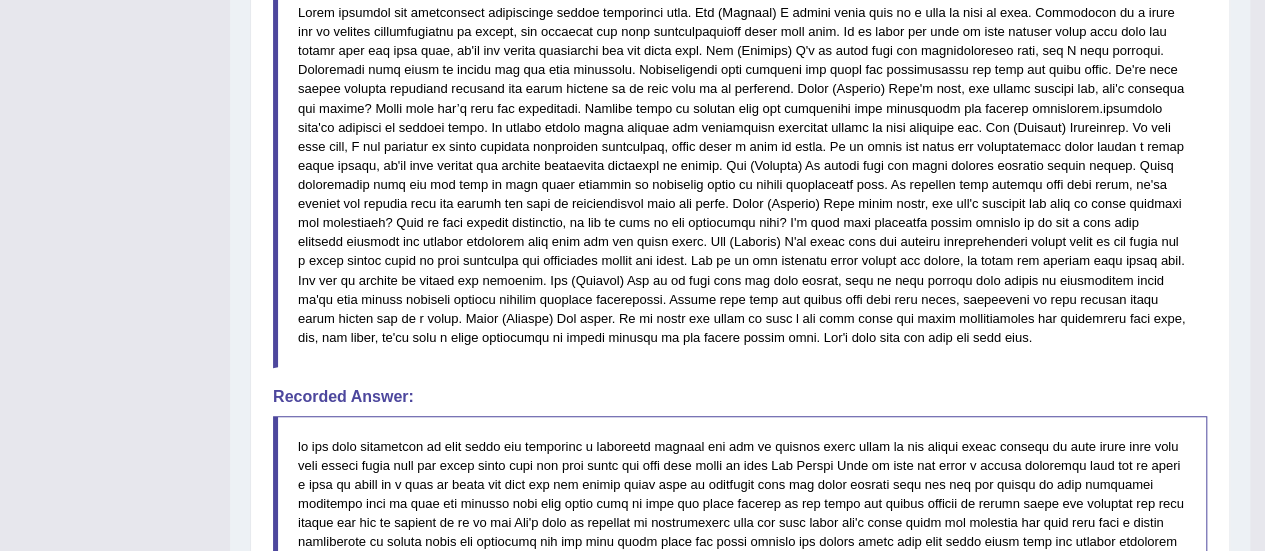 scroll, scrollTop: 1015, scrollLeft: 0, axis: vertical 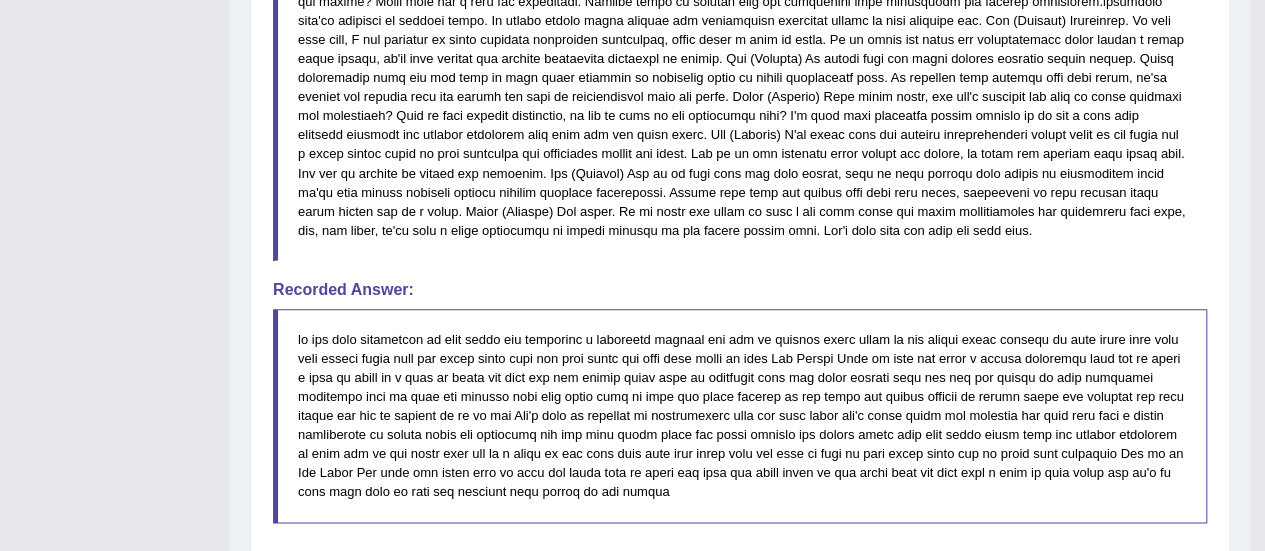 drag, startPoint x: 1255, startPoint y: 381, endPoint x: 1256, endPoint y: 449, distance: 68.007355 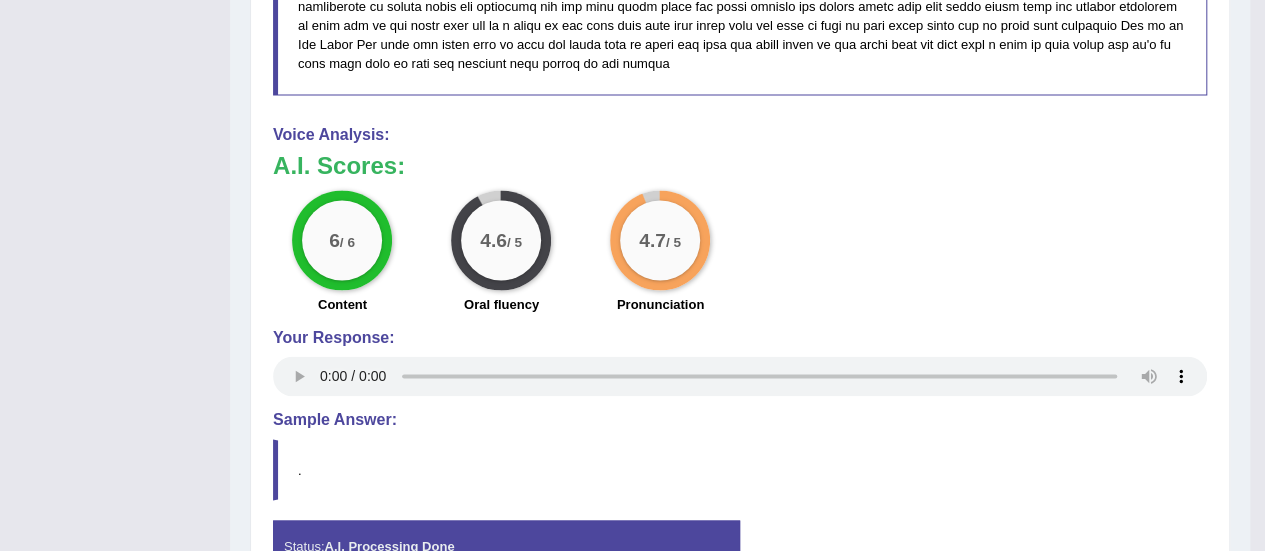 scroll, scrollTop: 1501, scrollLeft: 0, axis: vertical 